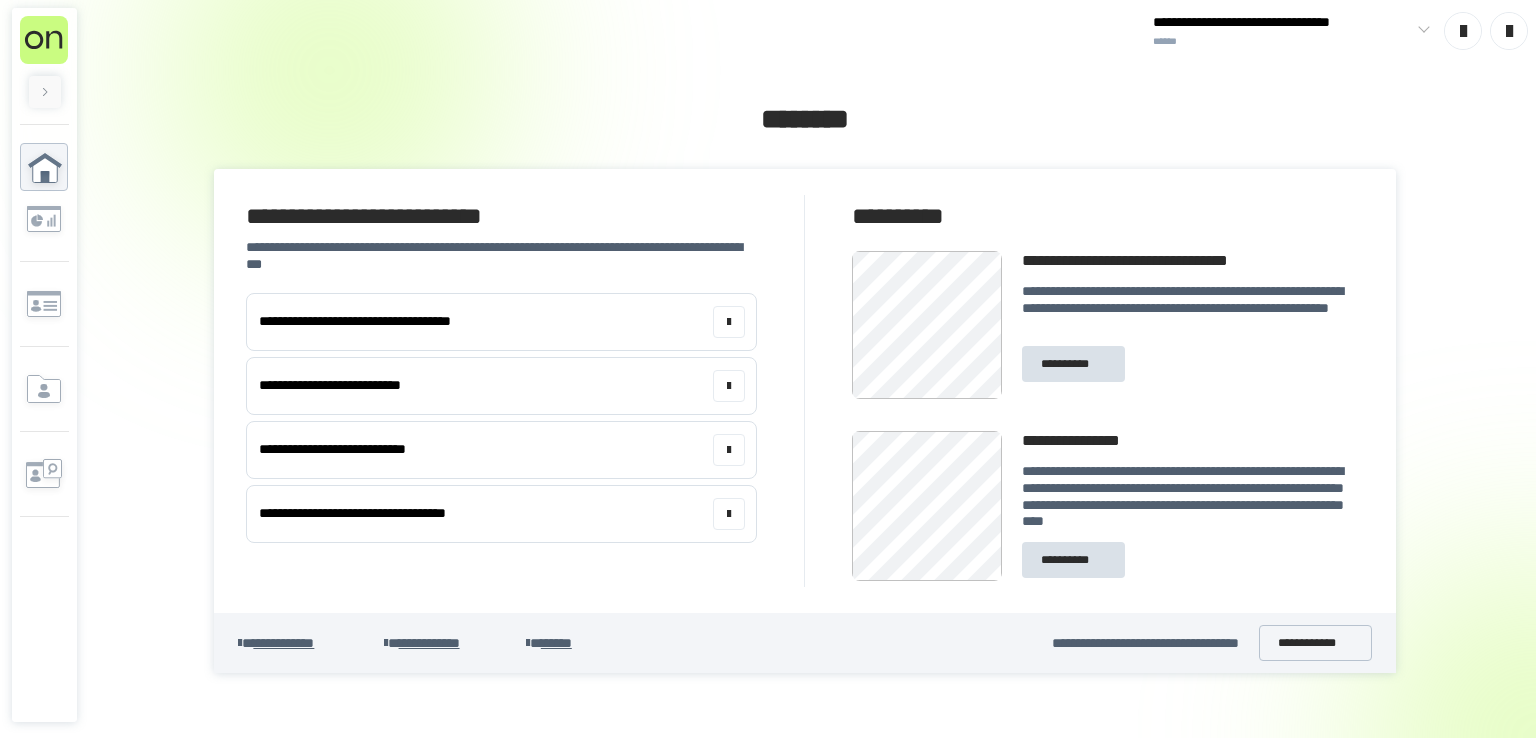 scroll, scrollTop: 0, scrollLeft: 0, axis: both 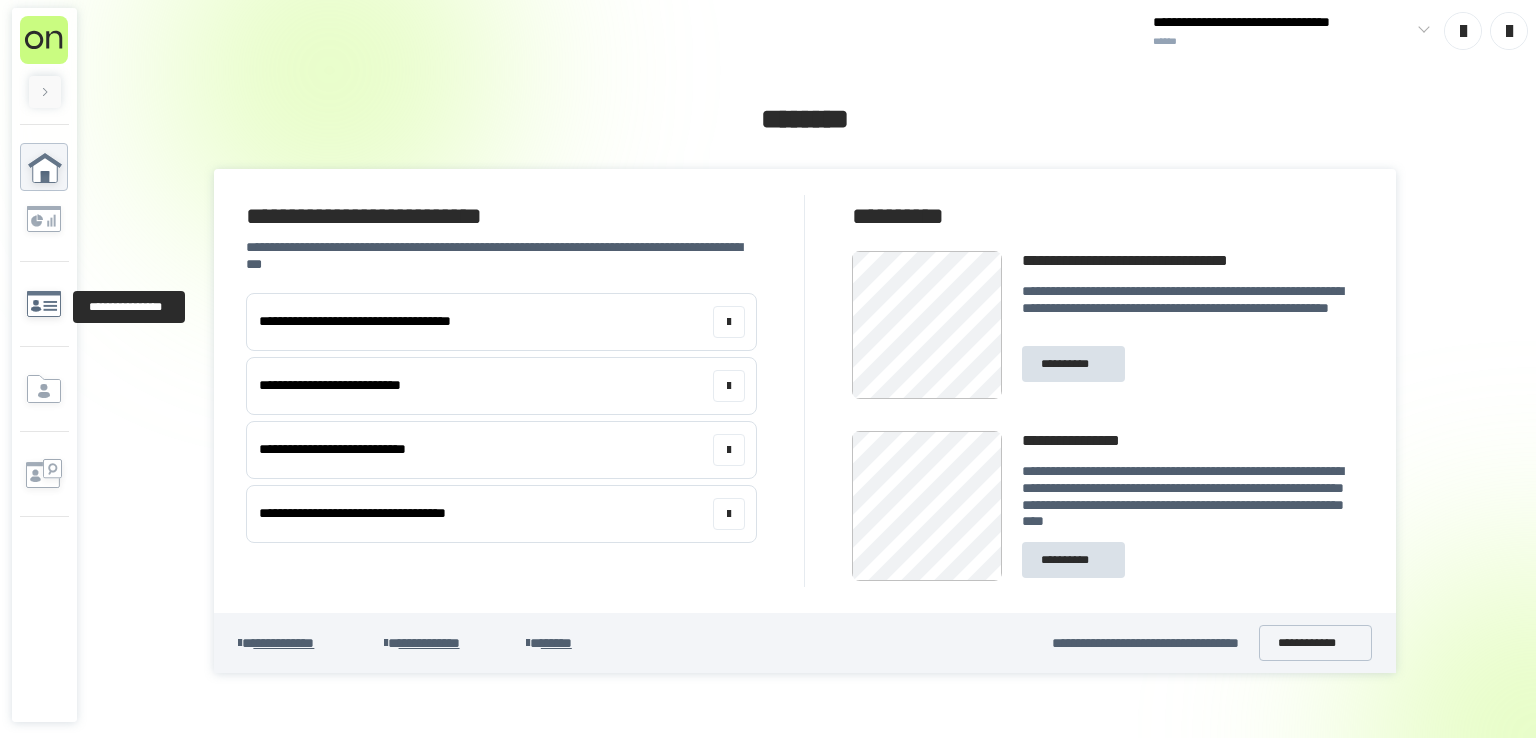 click 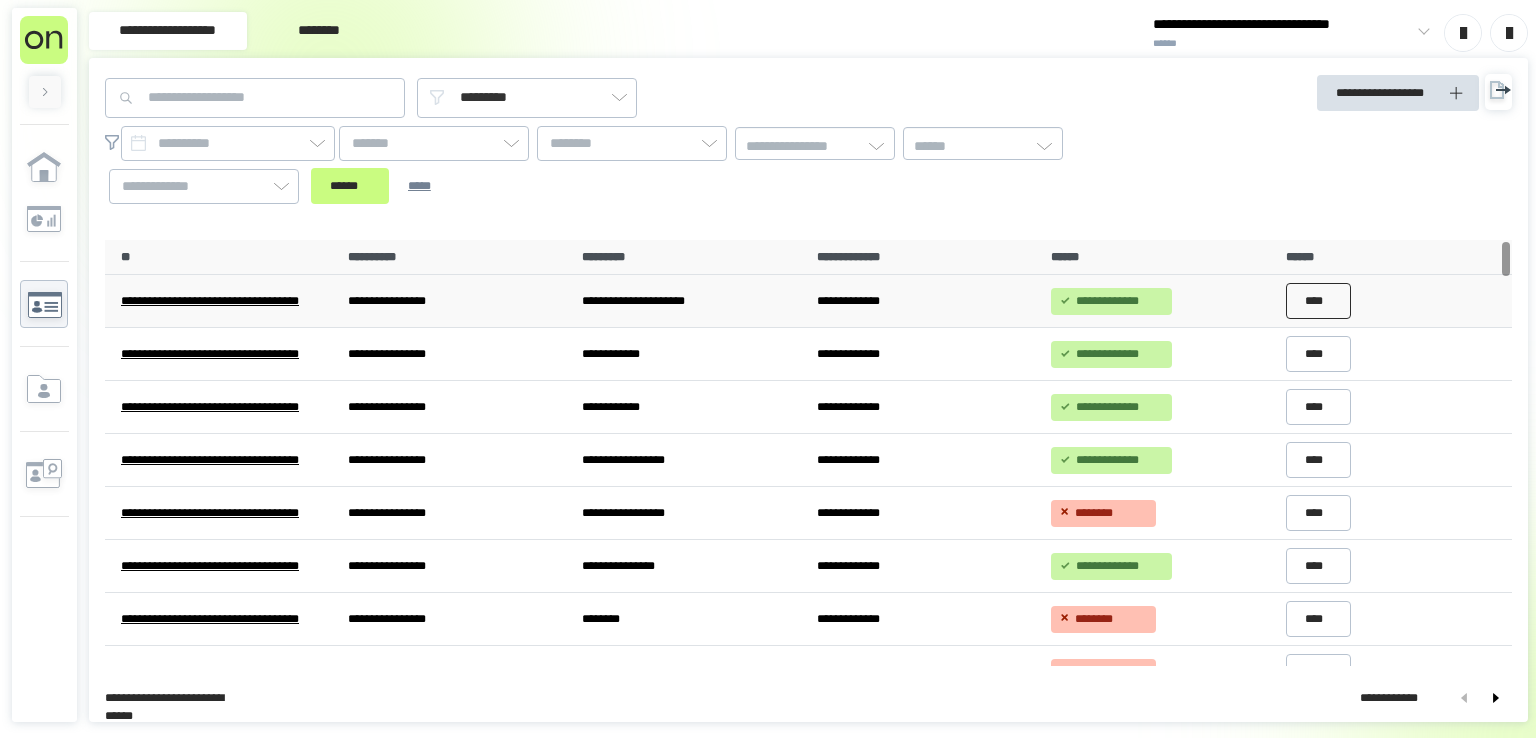 click on "****" at bounding box center (1319, 301) 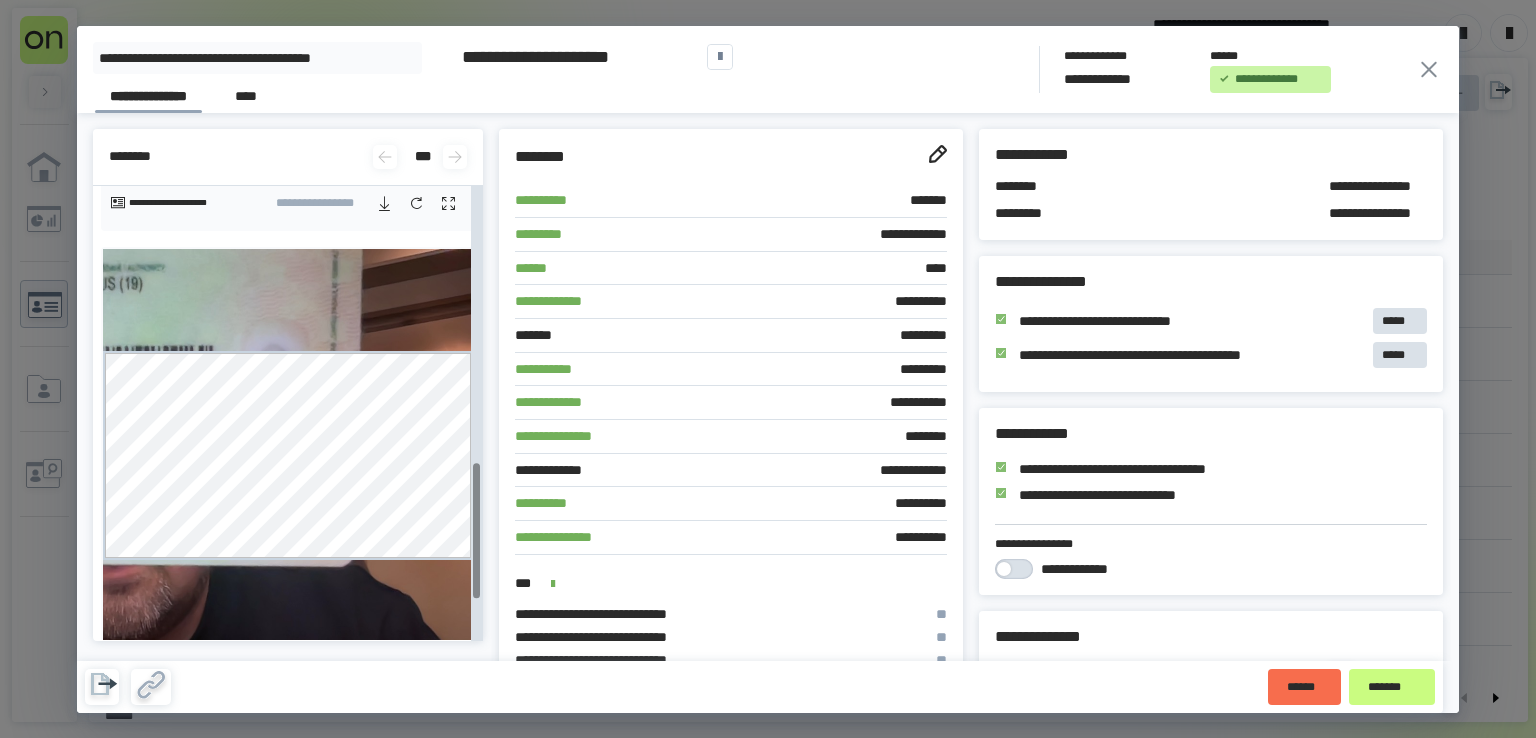 scroll, scrollTop: 864, scrollLeft: 0, axis: vertical 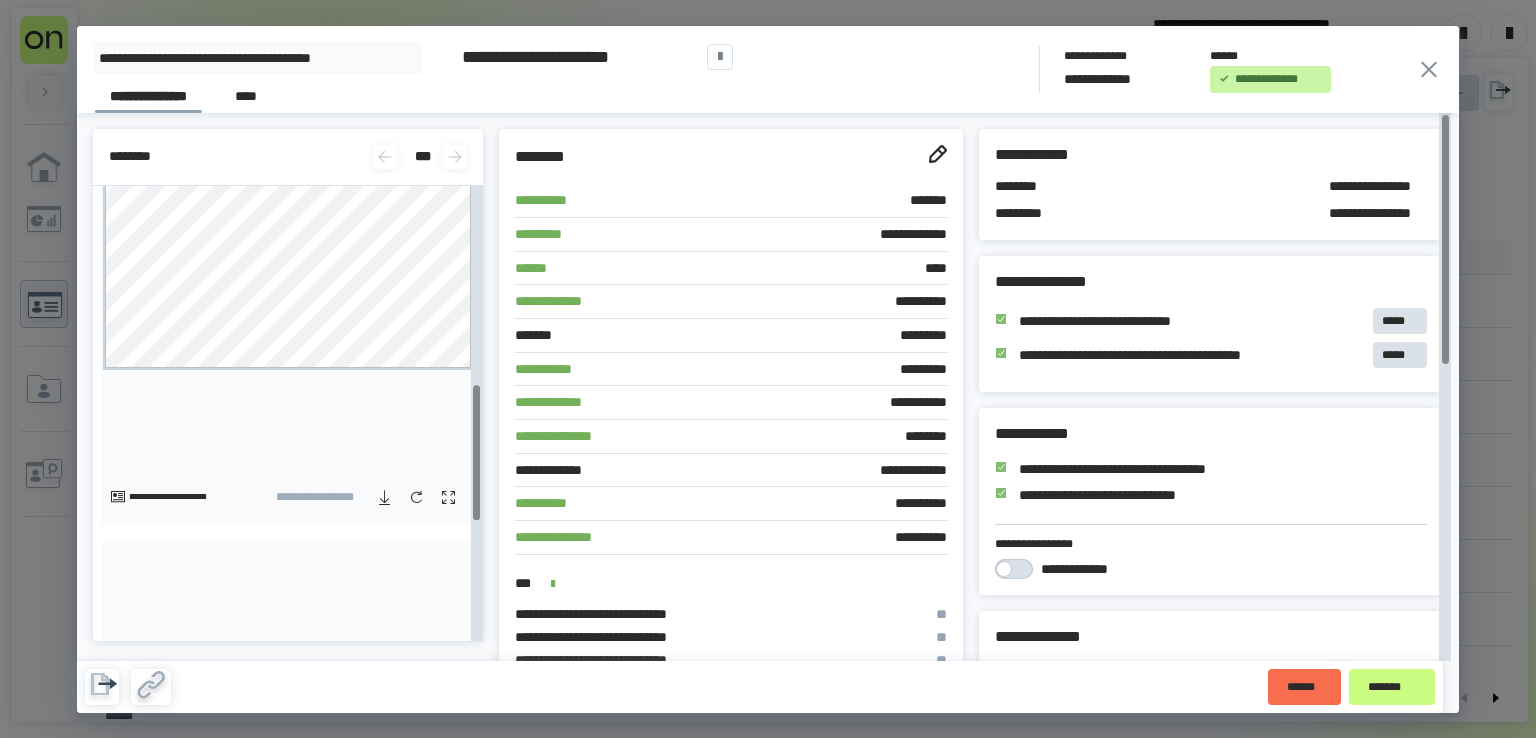 click on "**********" at bounding box center [288, 387] 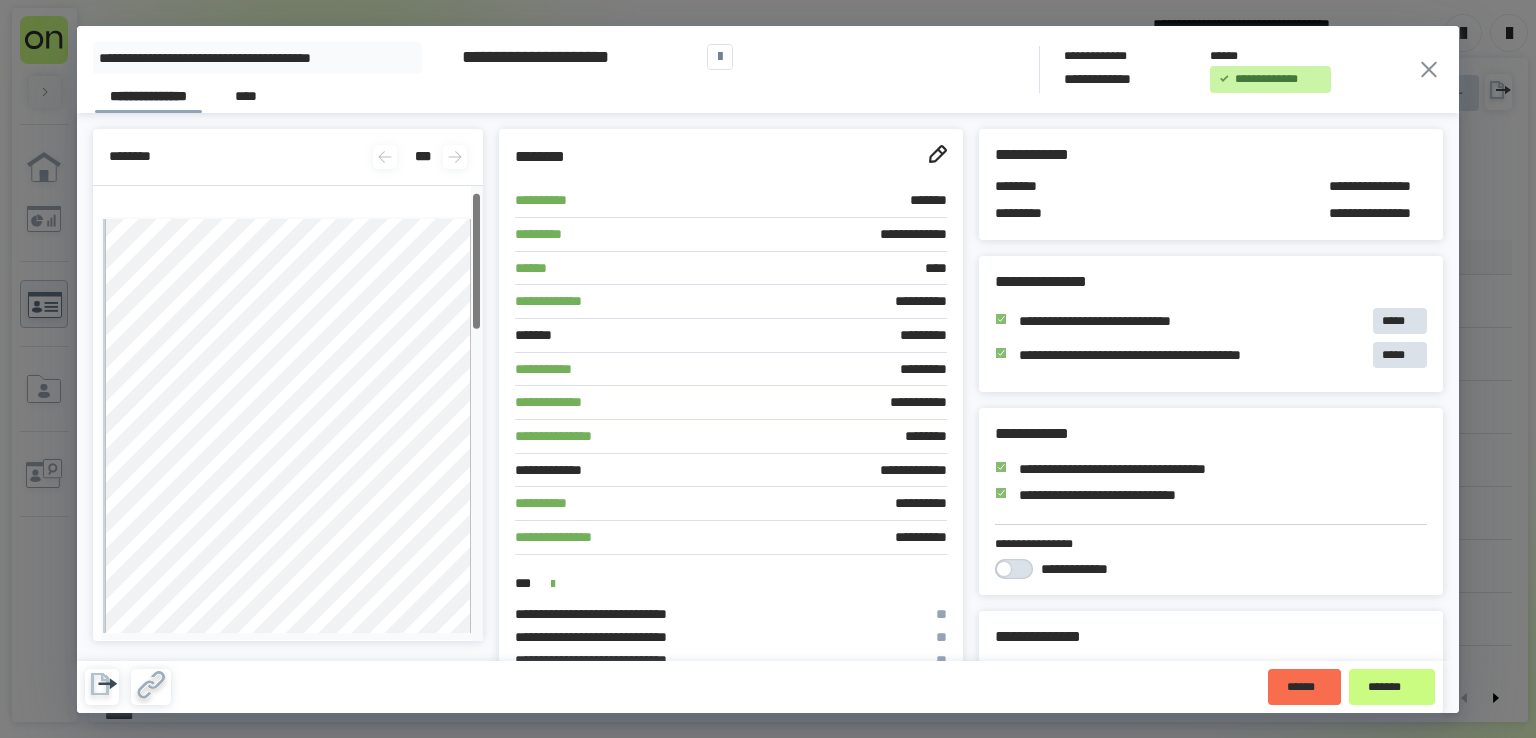 drag, startPoint x: 477, startPoint y: 397, endPoint x: 488, endPoint y: 205, distance: 192.31485 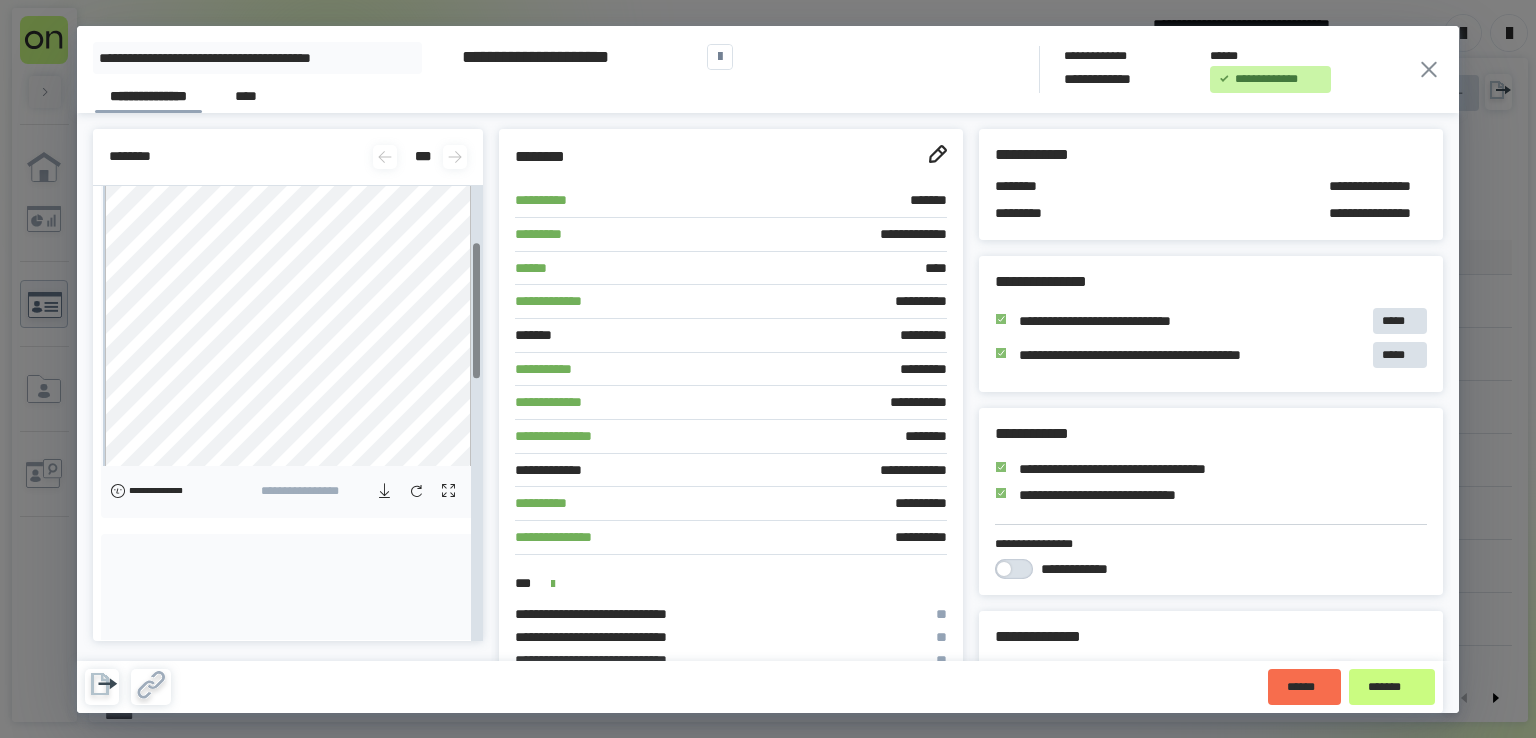 scroll, scrollTop: 319, scrollLeft: 0, axis: vertical 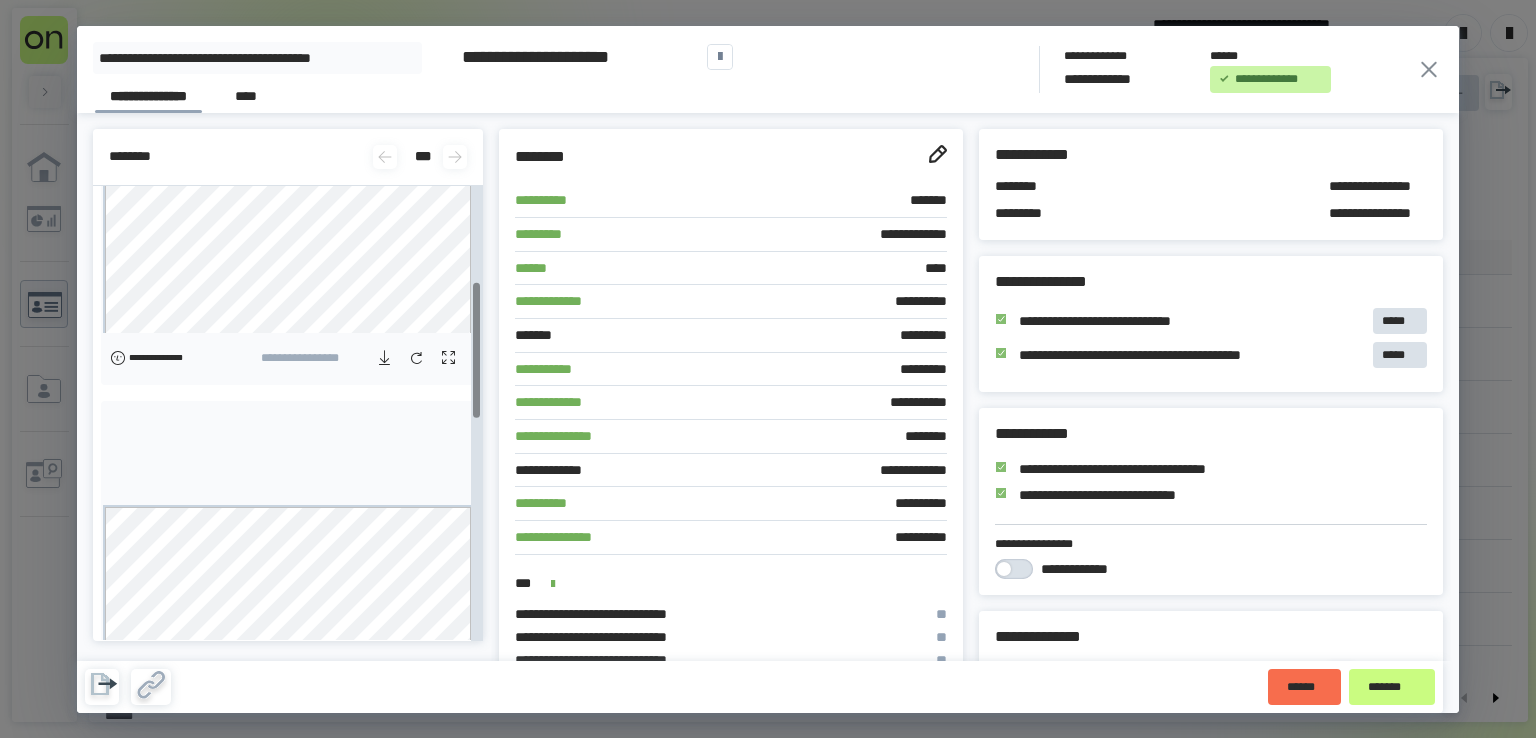 click 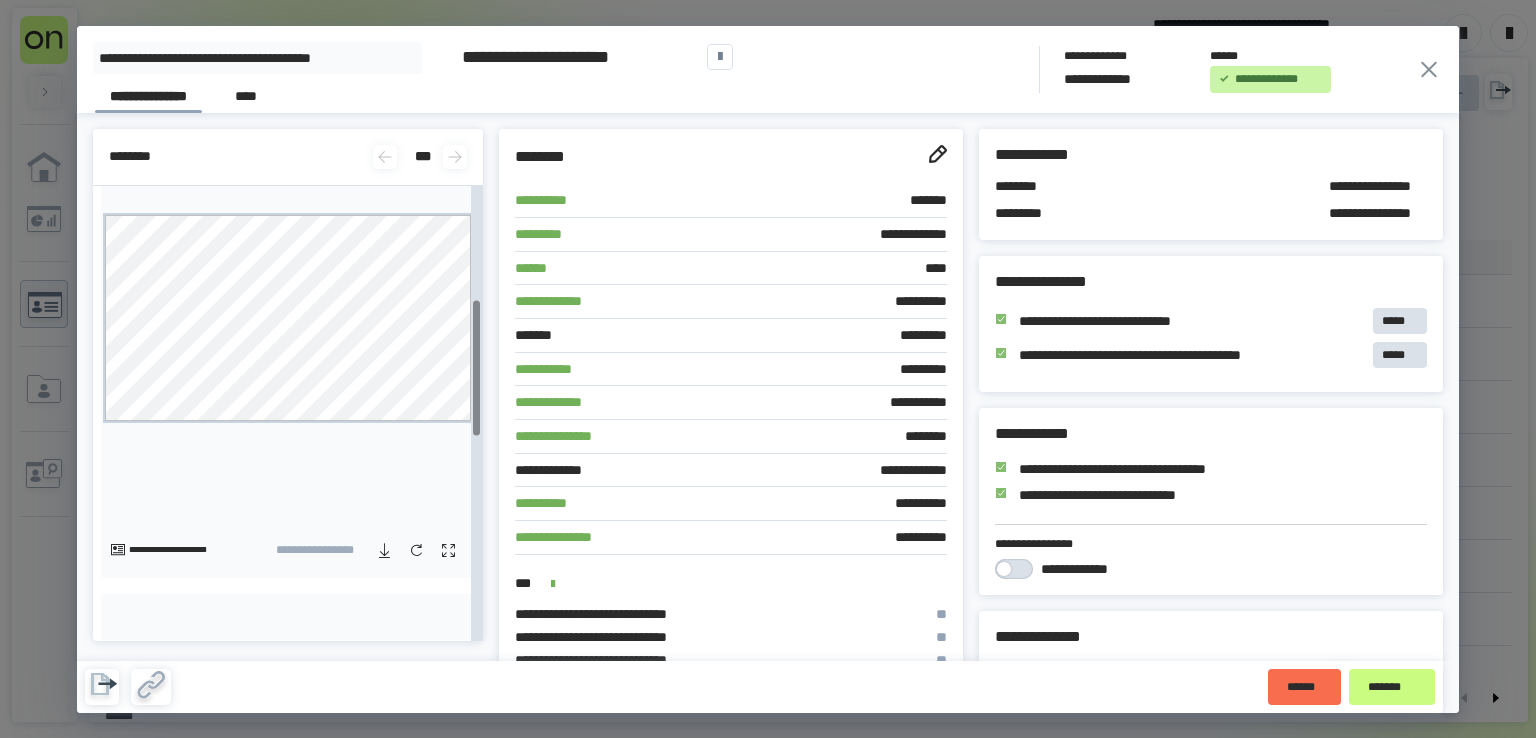 scroll, scrollTop: 619, scrollLeft: 0, axis: vertical 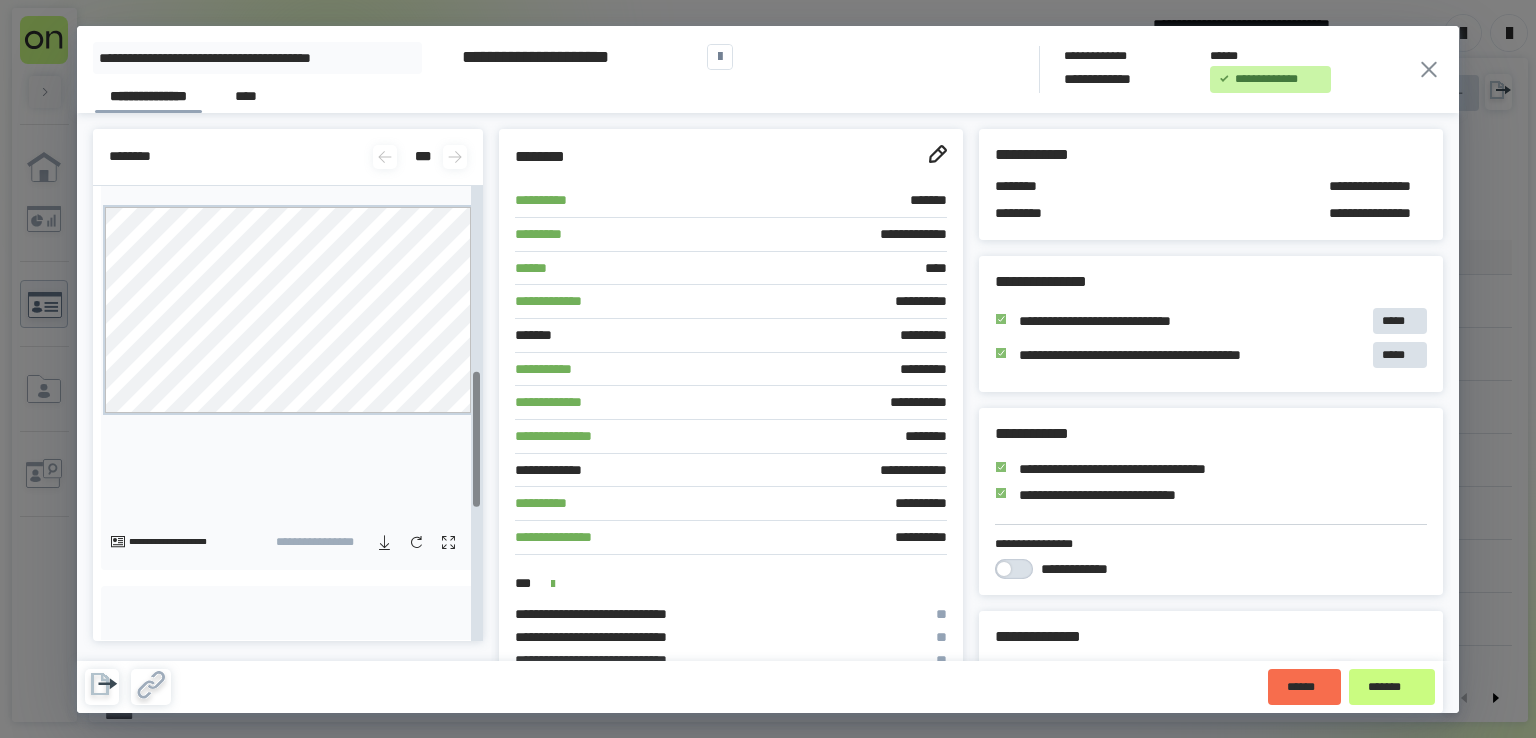 click 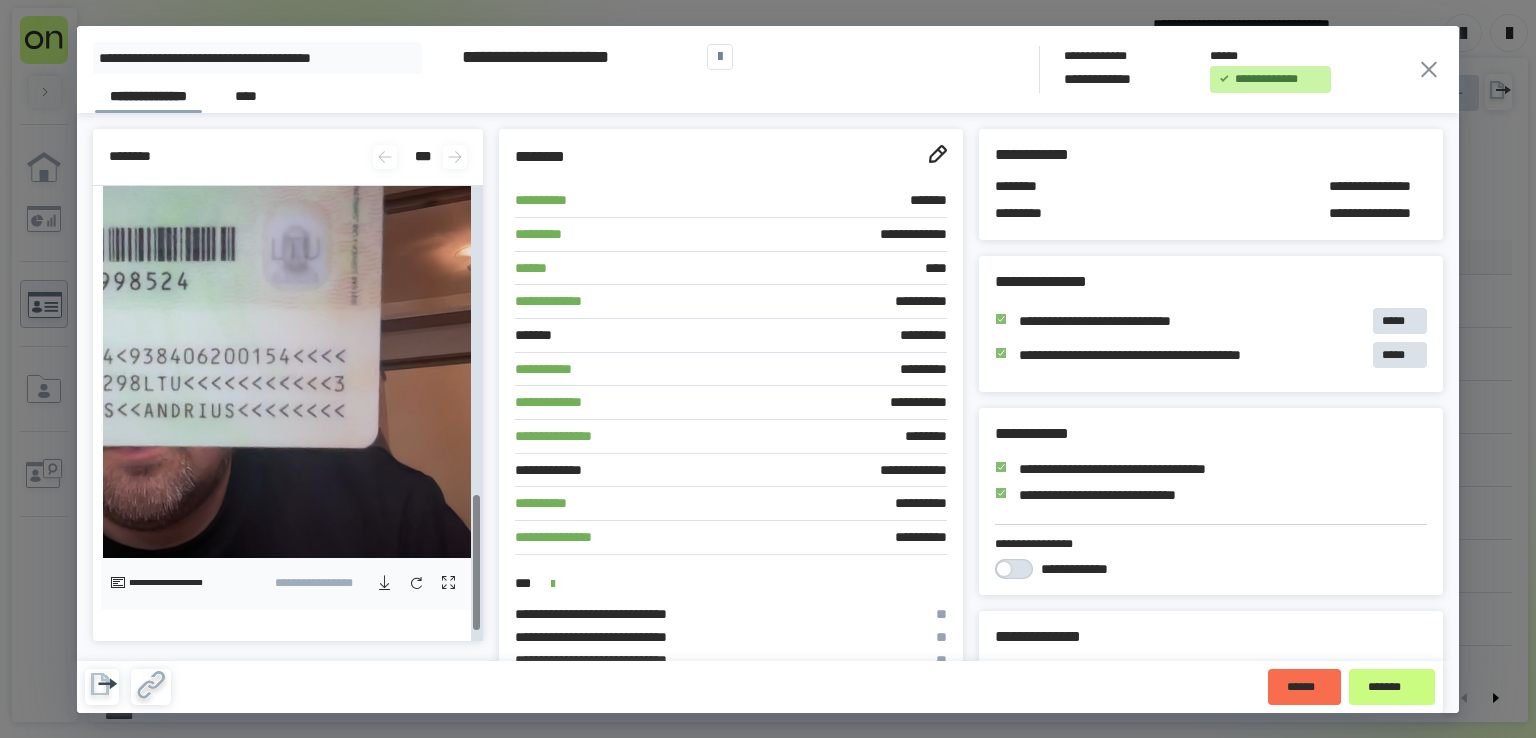 scroll, scrollTop: 1064, scrollLeft: 0, axis: vertical 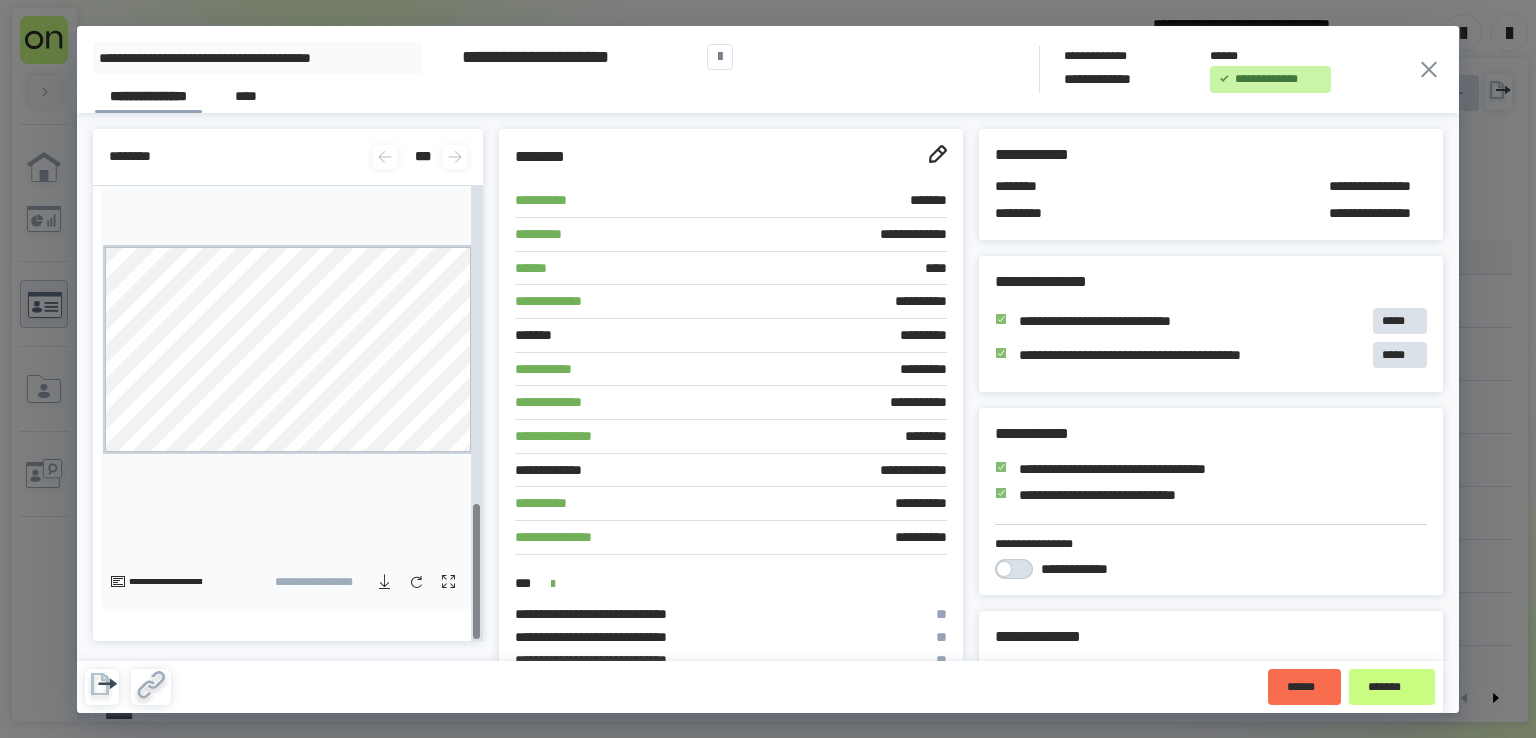 click 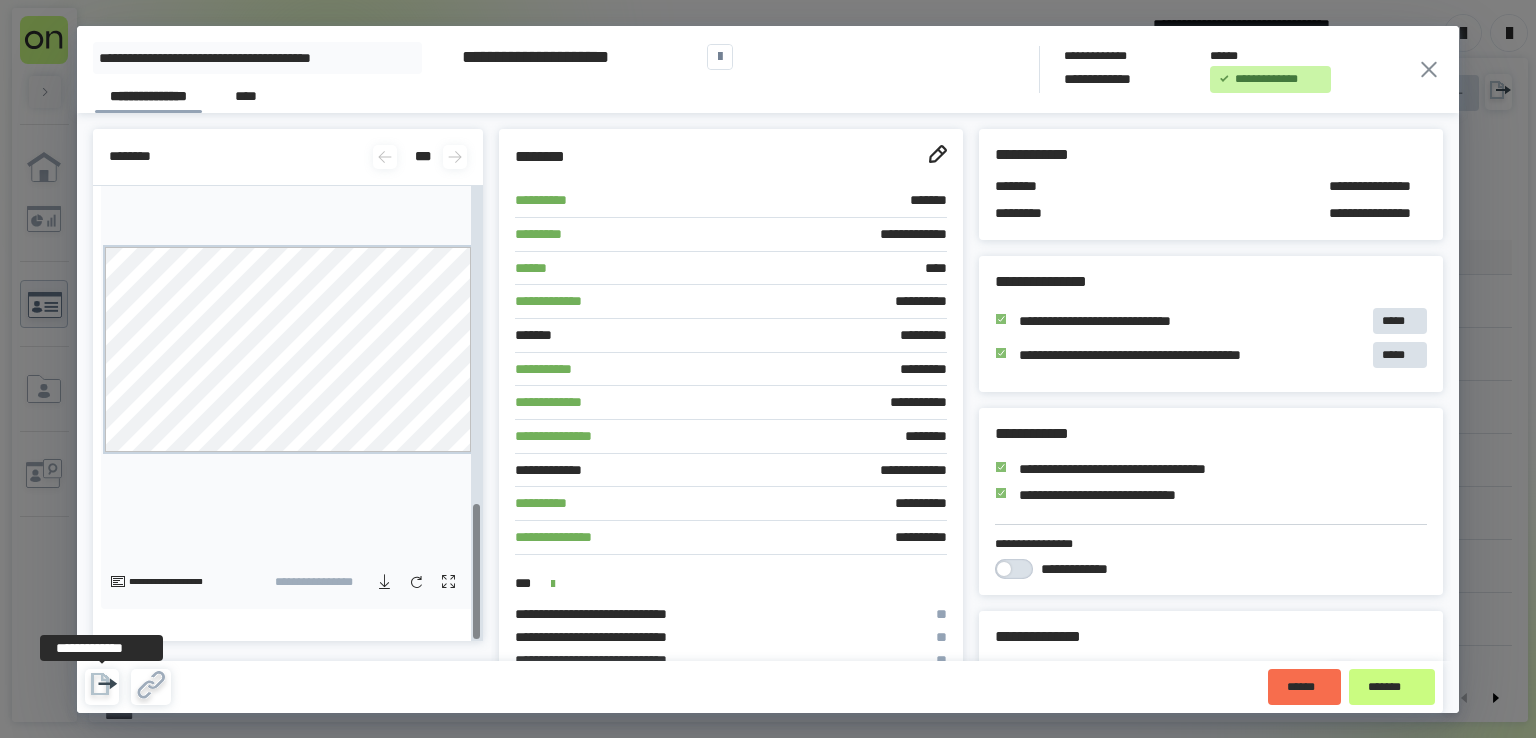 click 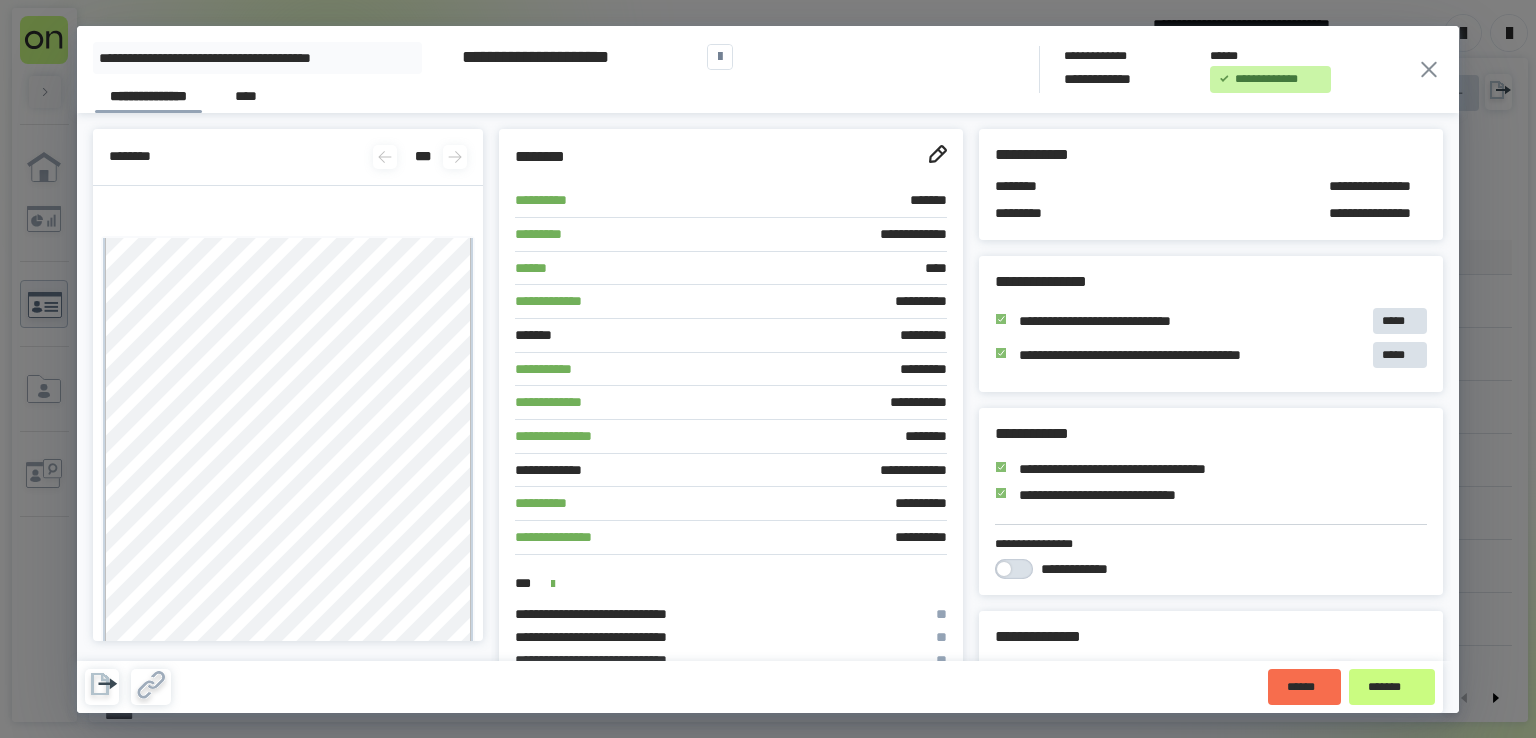 scroll, scrollTop: 0, scrollLeft: 0, axis: both 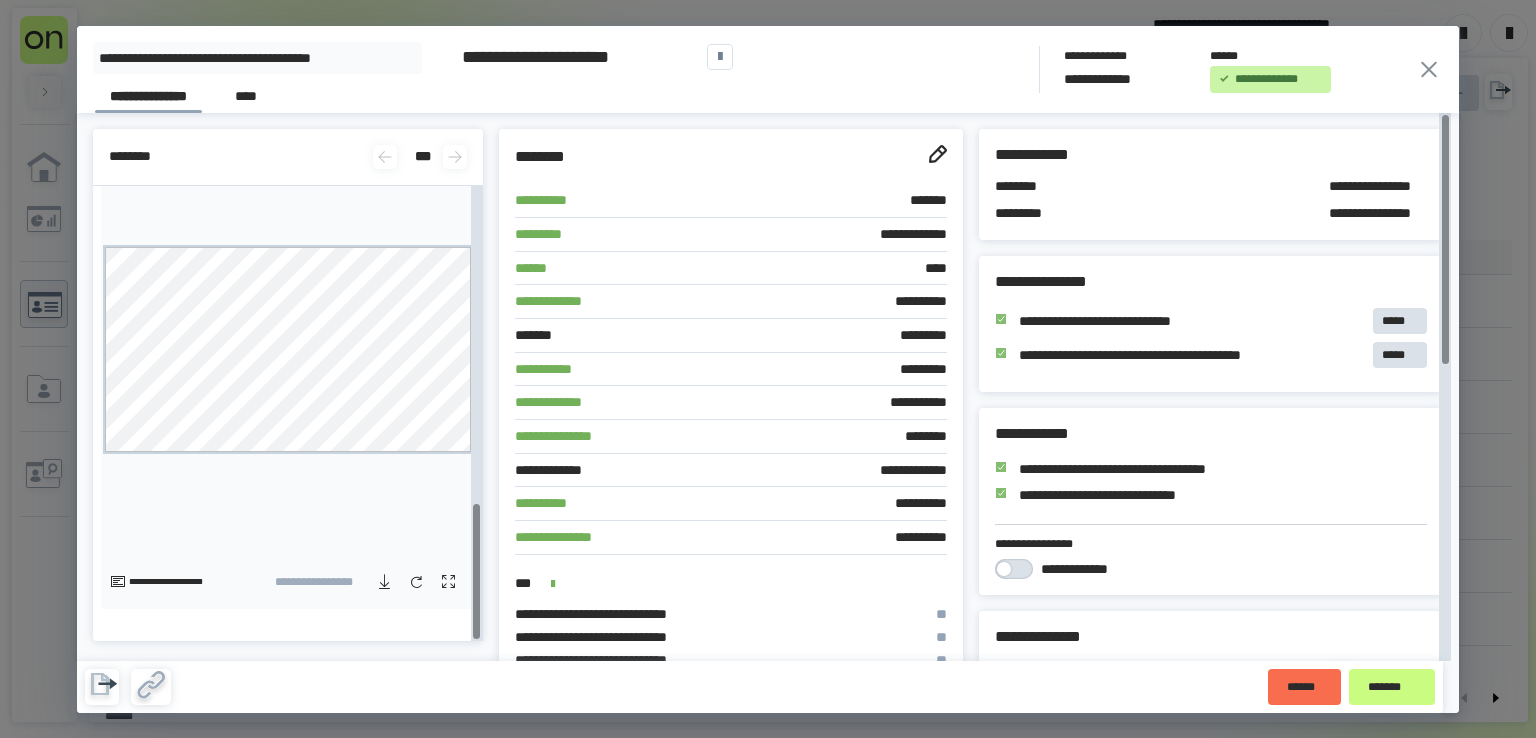 click 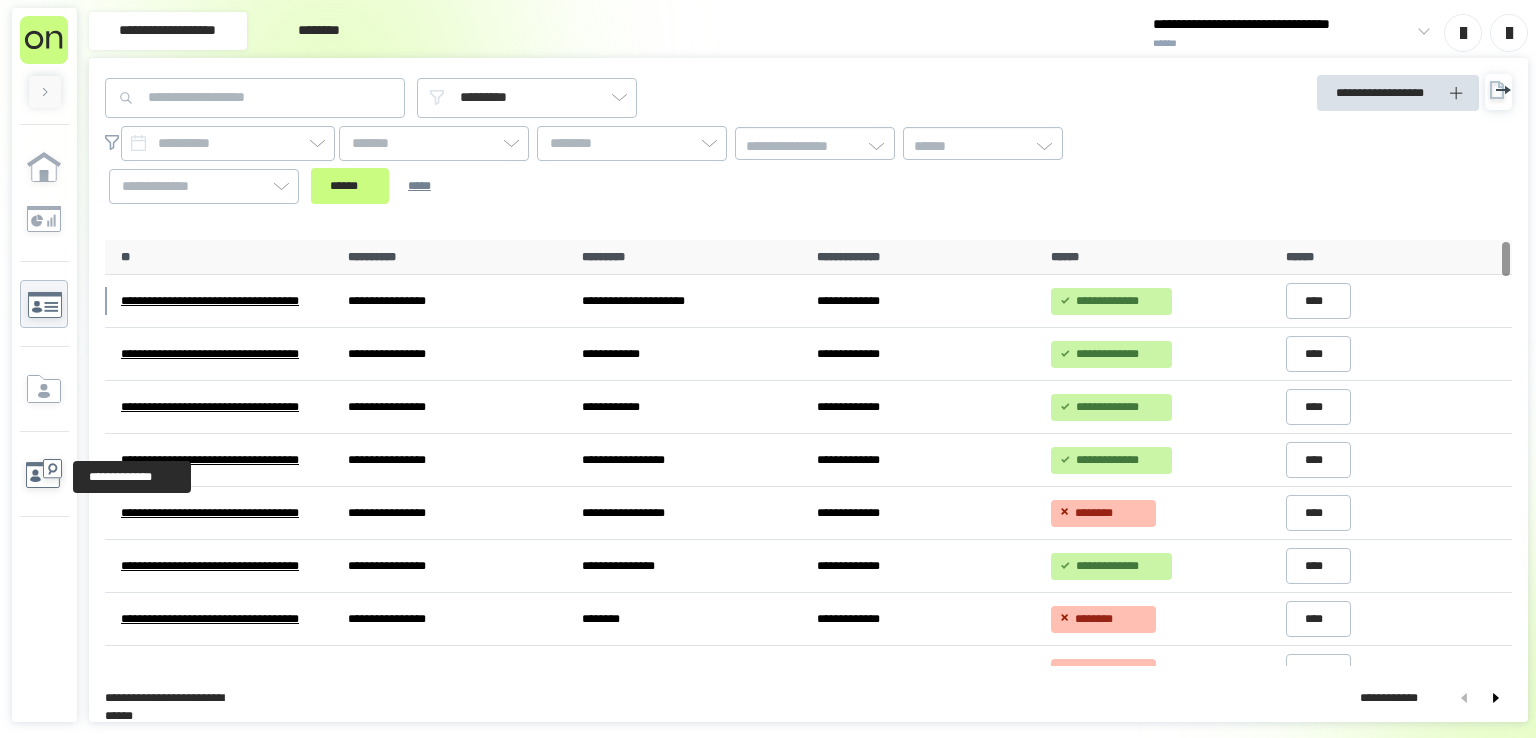 click 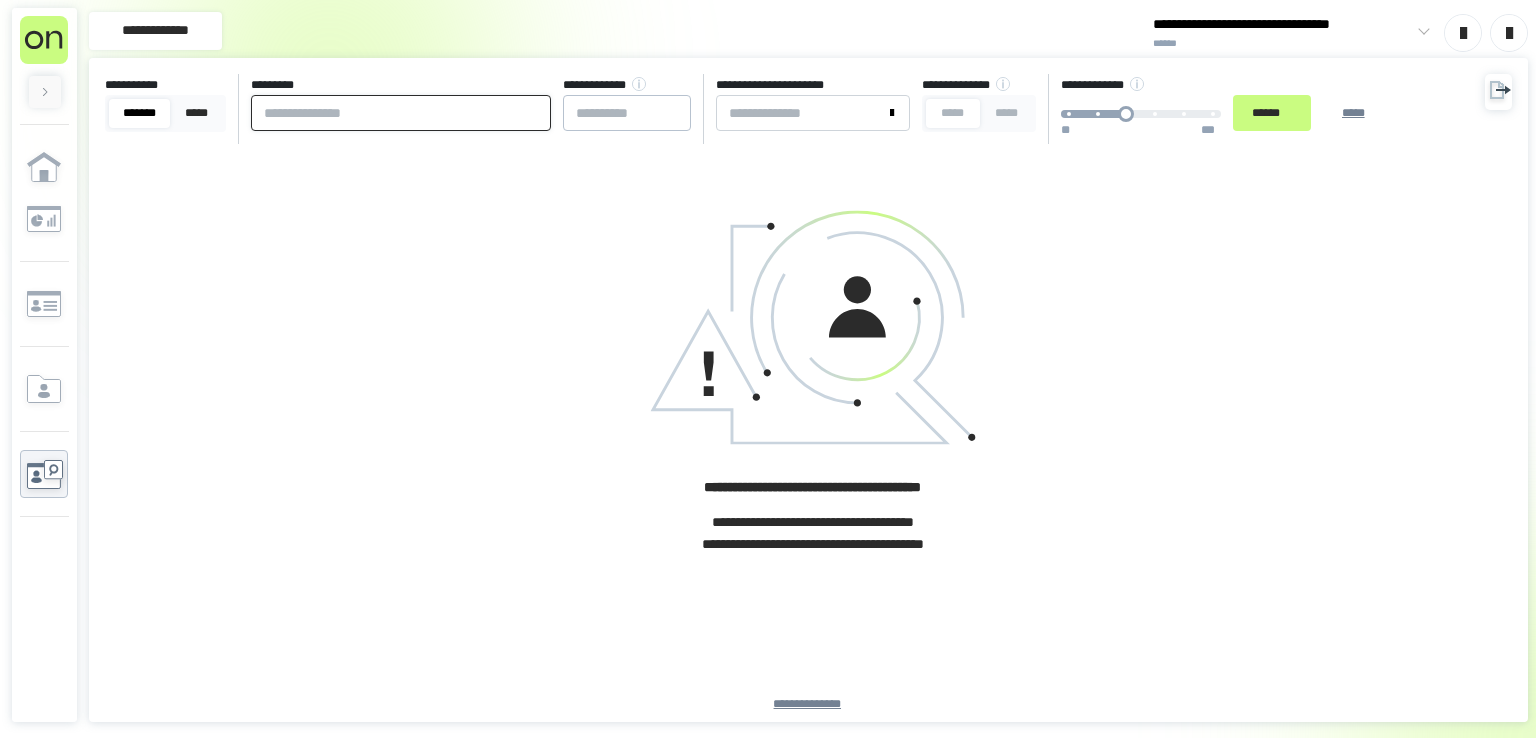 click at bounding box center (401, 113) 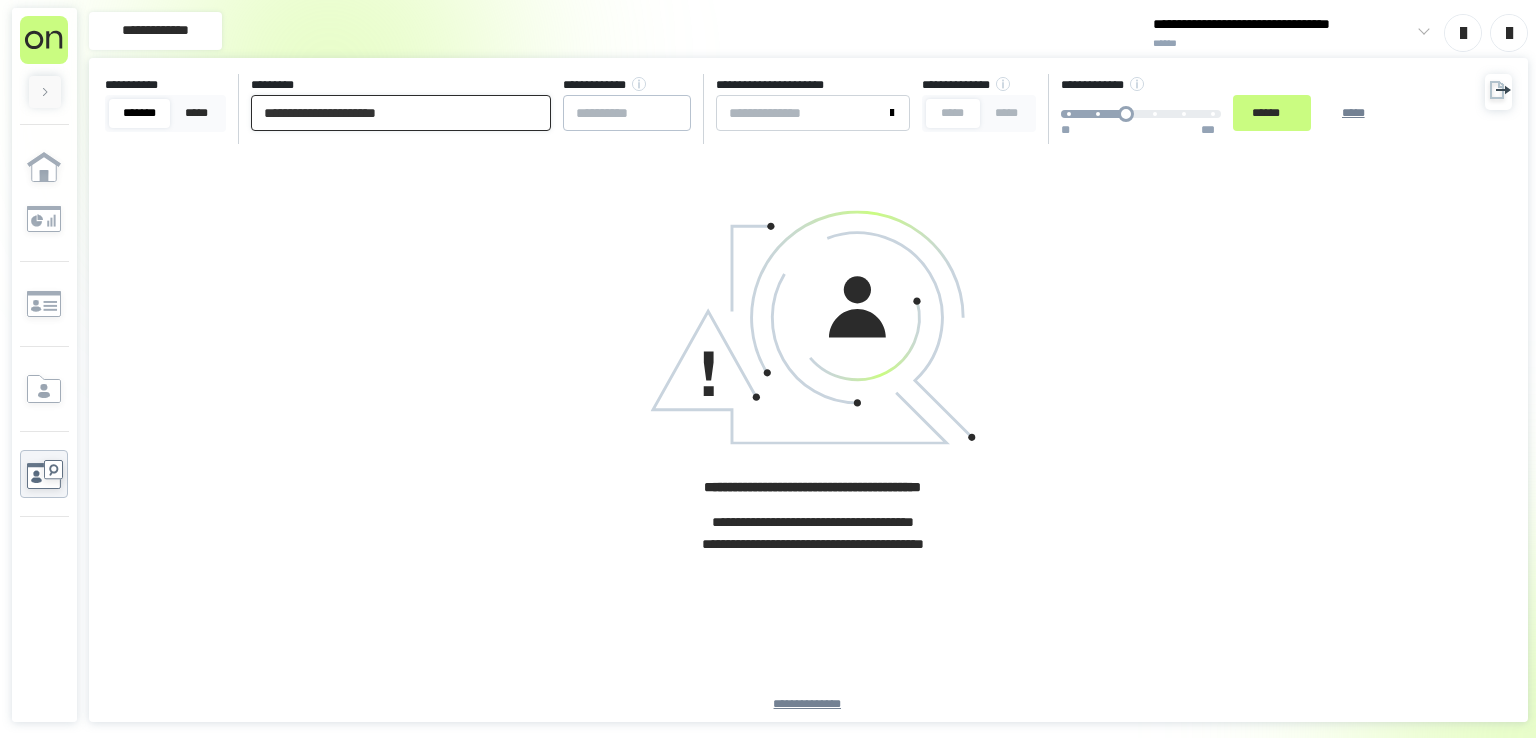 click on "**********" at bounding box center [401, 113] 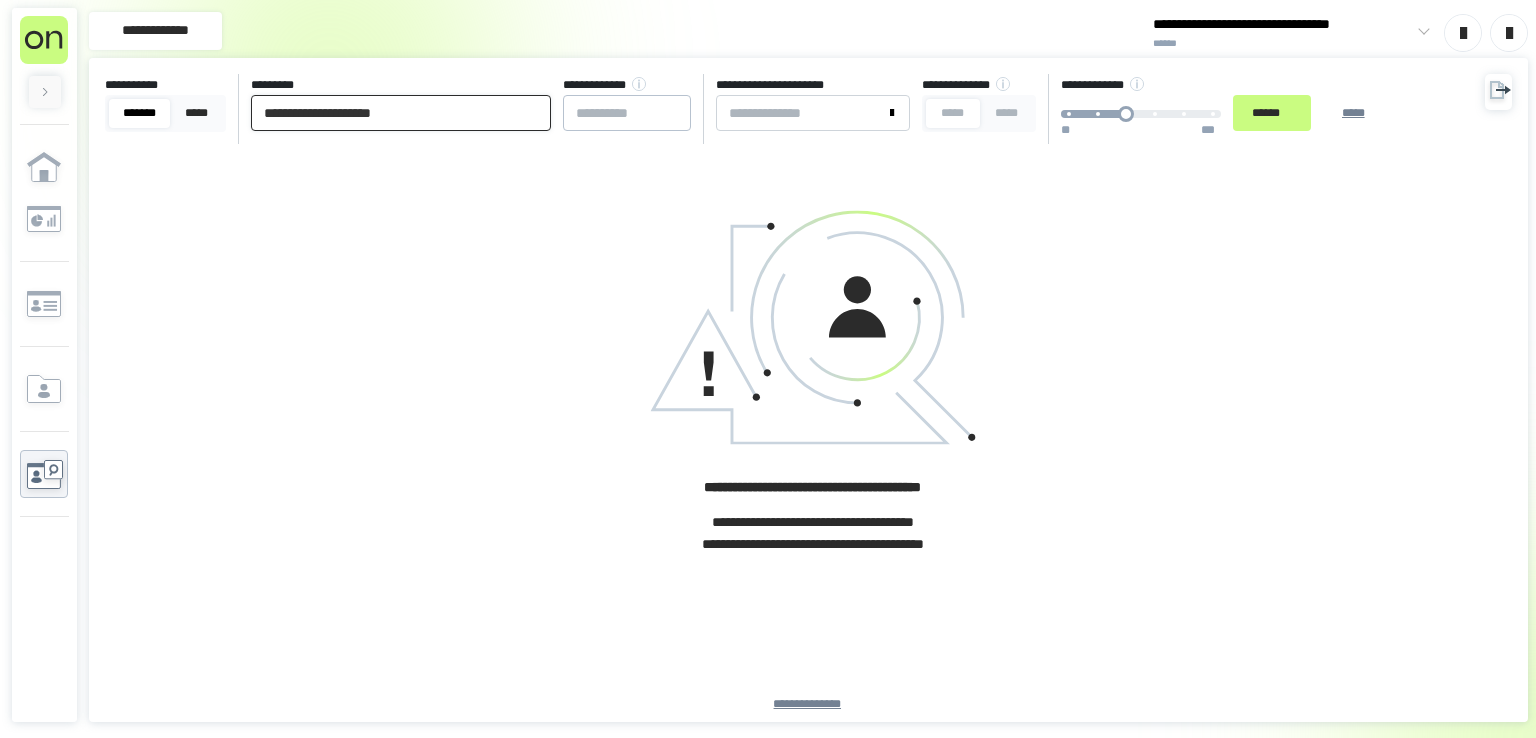 click on "******" at bounding box center [1272, 113] 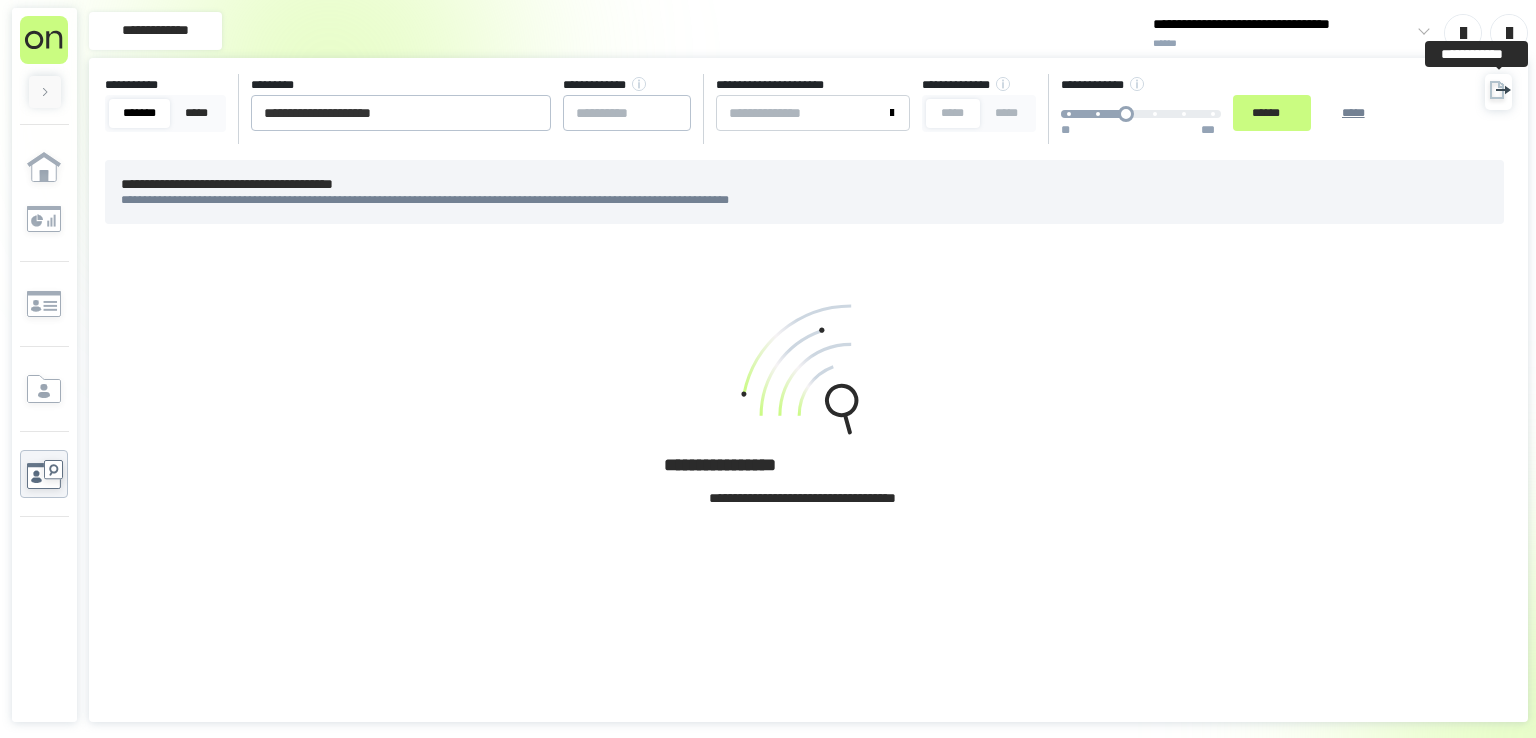 click 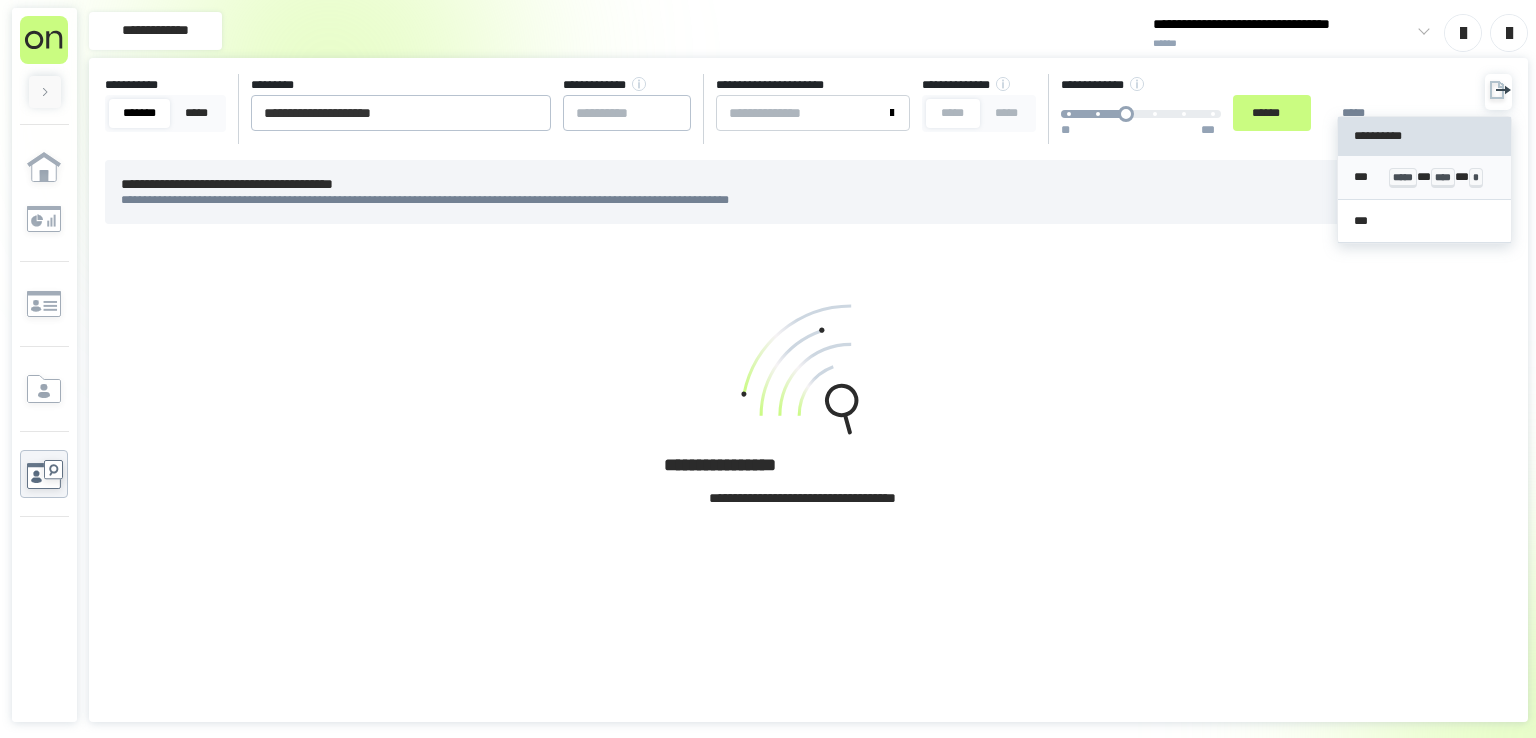 click on "*** ***** * **** *   *" at bounding box center [1425, 177] 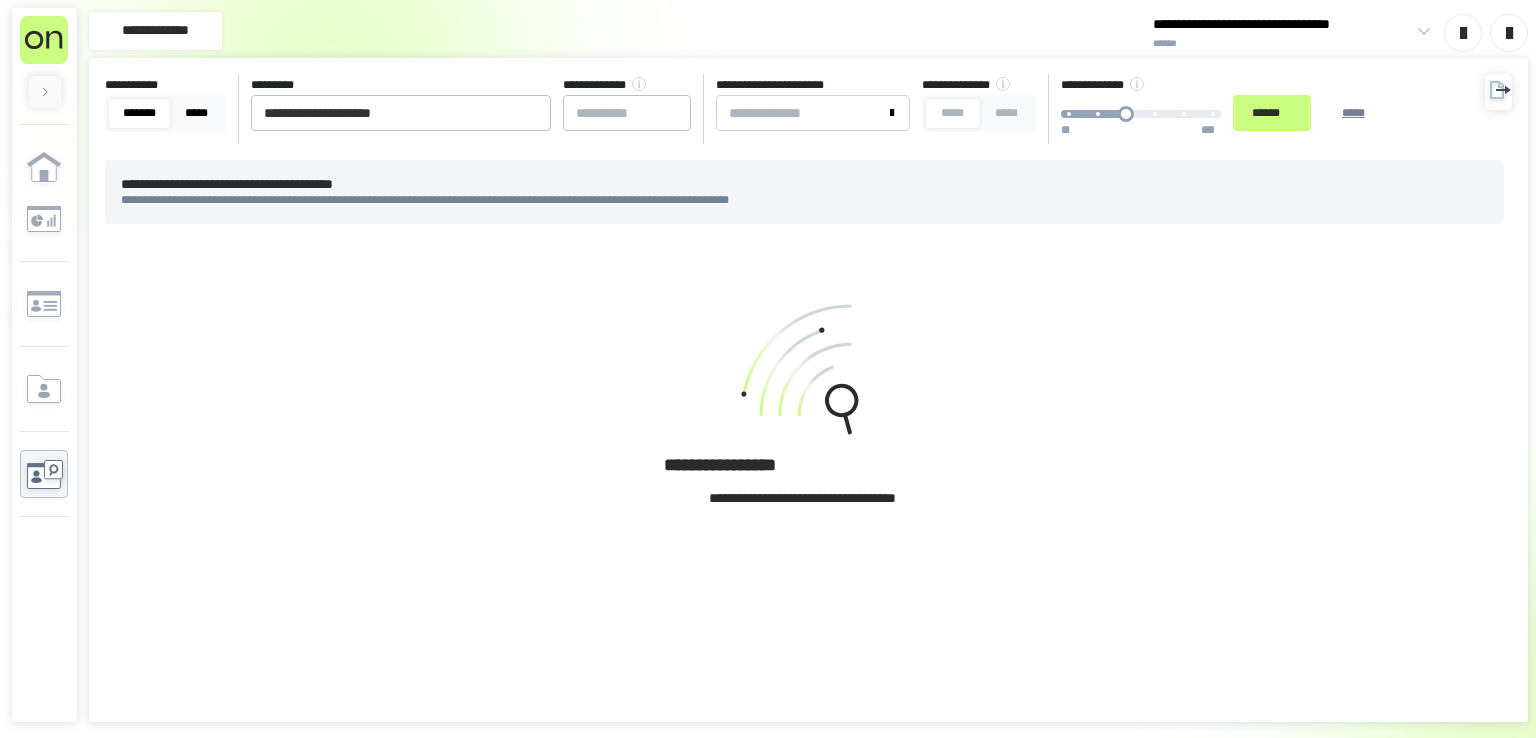 drag, startPoint x: 194, startPoint y: 109, endPoint x: 216, endPoint y: 112, distance: 22.203604 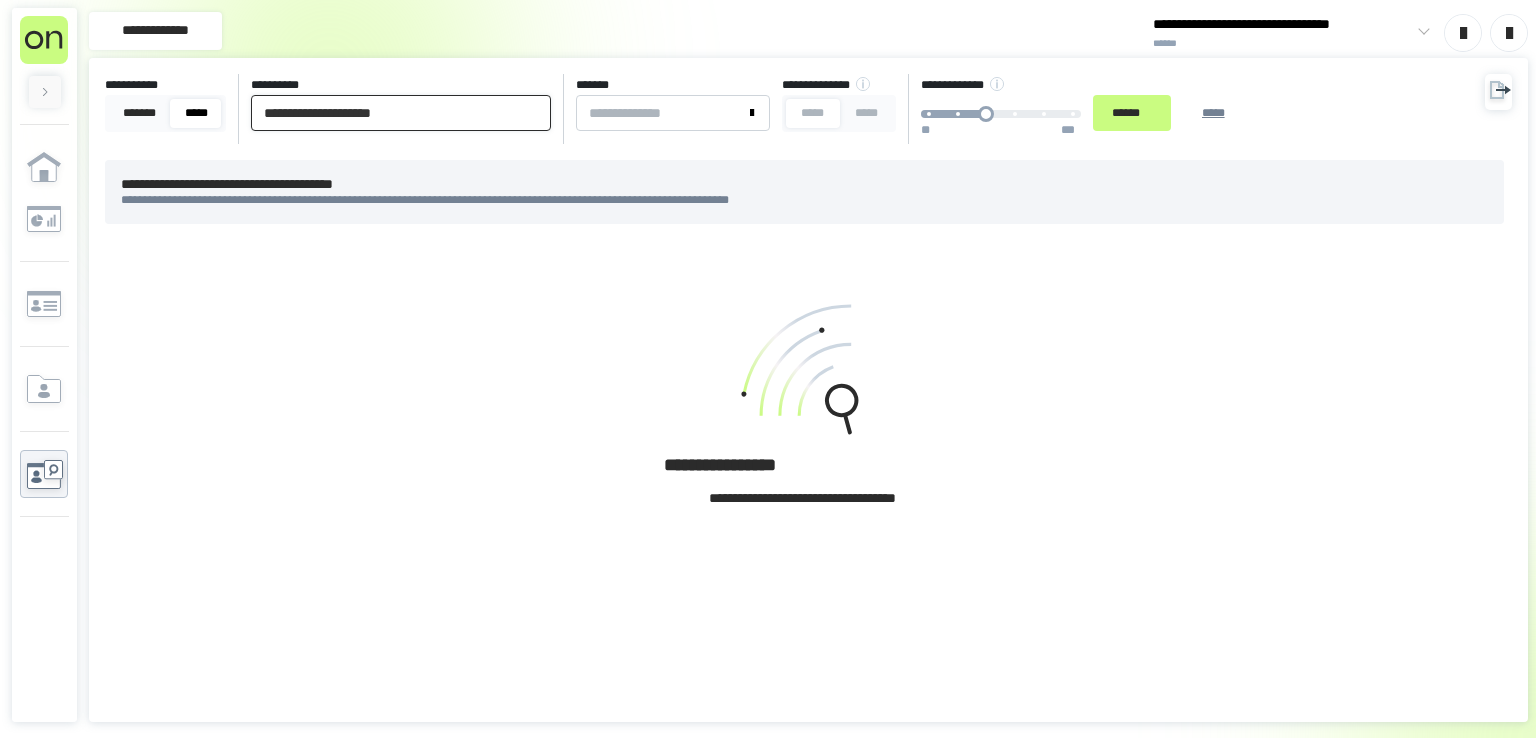 drag, startPoint x: 436, startPoint y: 118, endPoint x: 0, endPoint y: 88, distance: 437.03088 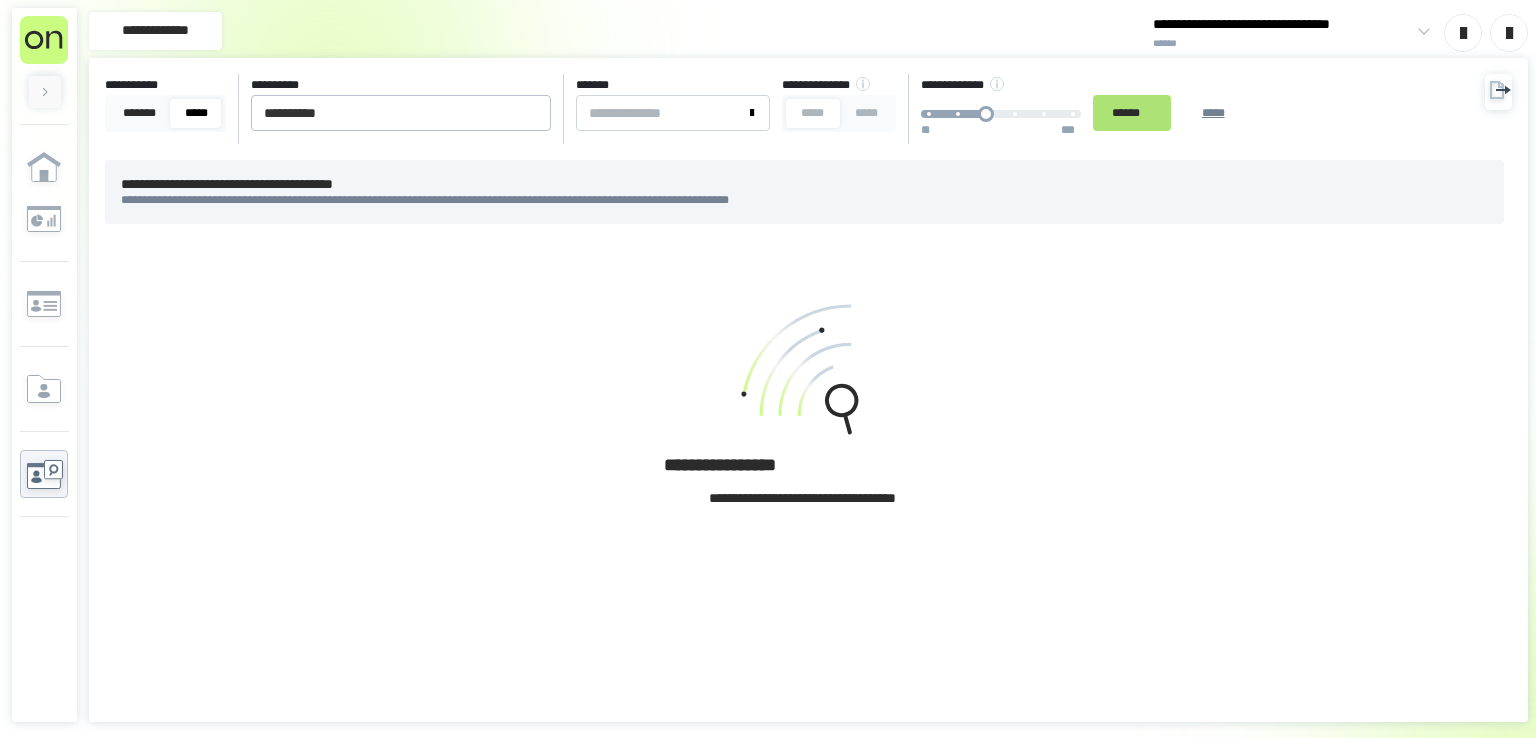 click on "******" at bounding box center (1132, 113) 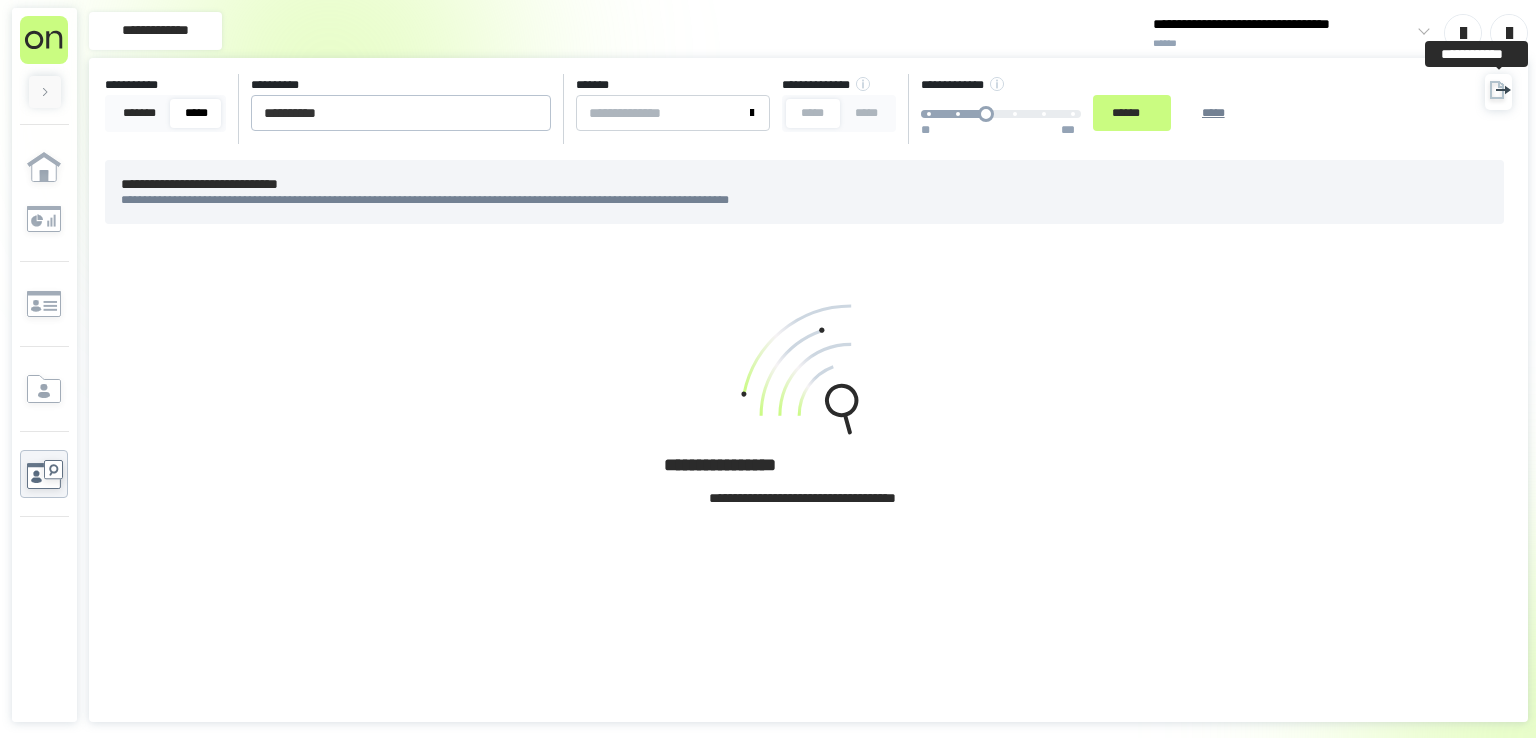 click 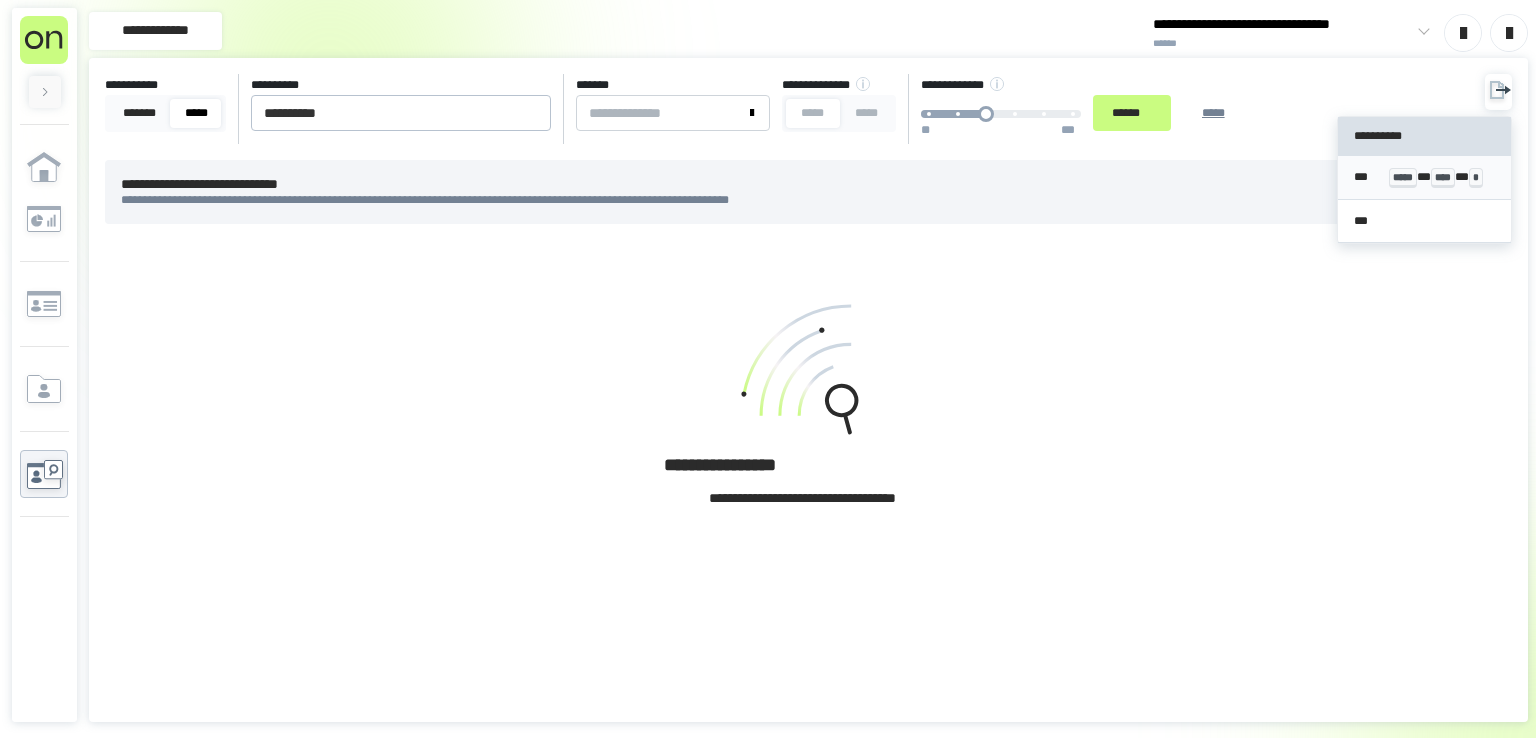 click on "*** ***** * **** *   *" at bounding box center [1425, 177] 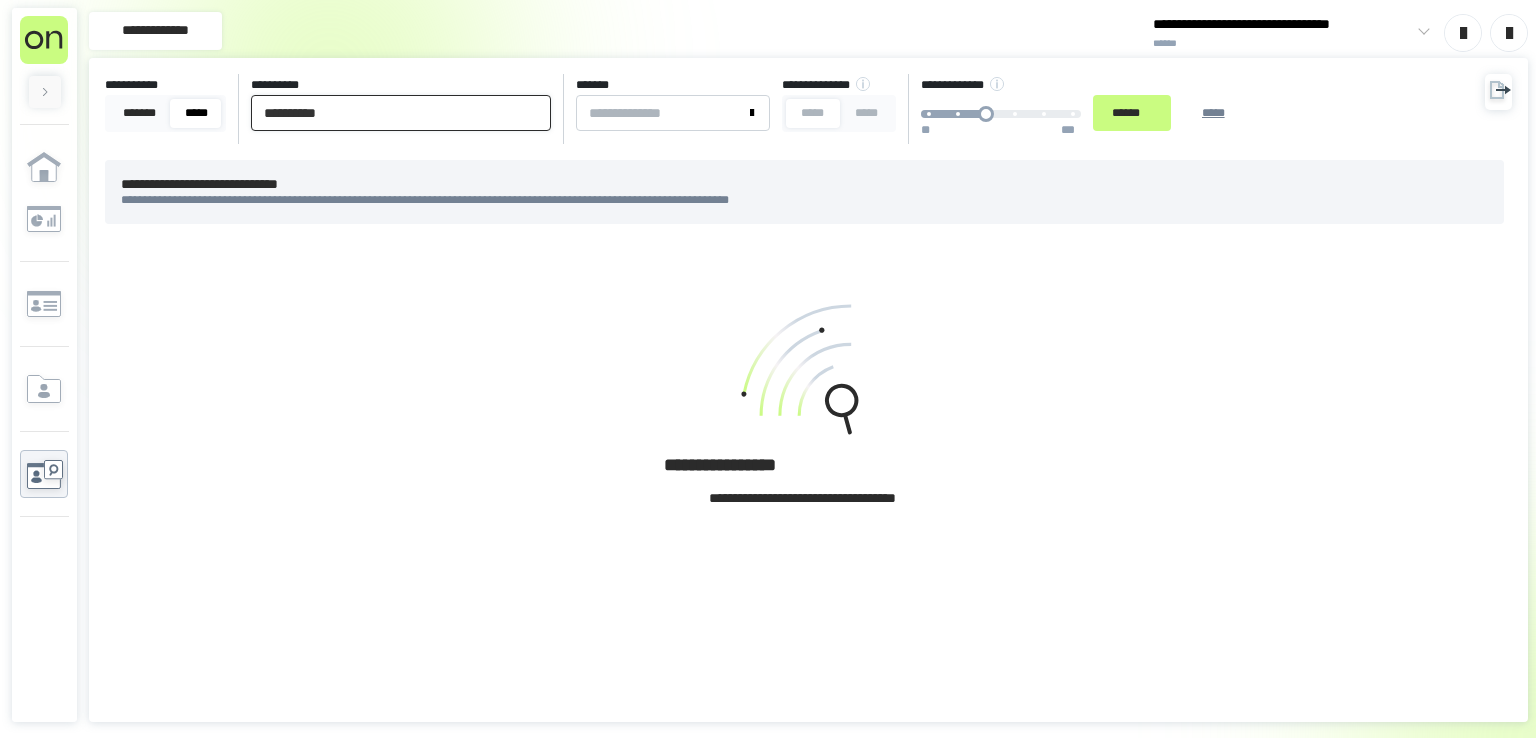 drag, startPoint x: 384, startPoint y: 102, endPoint x: 0, endPoint y: 99, distance: 384.01172 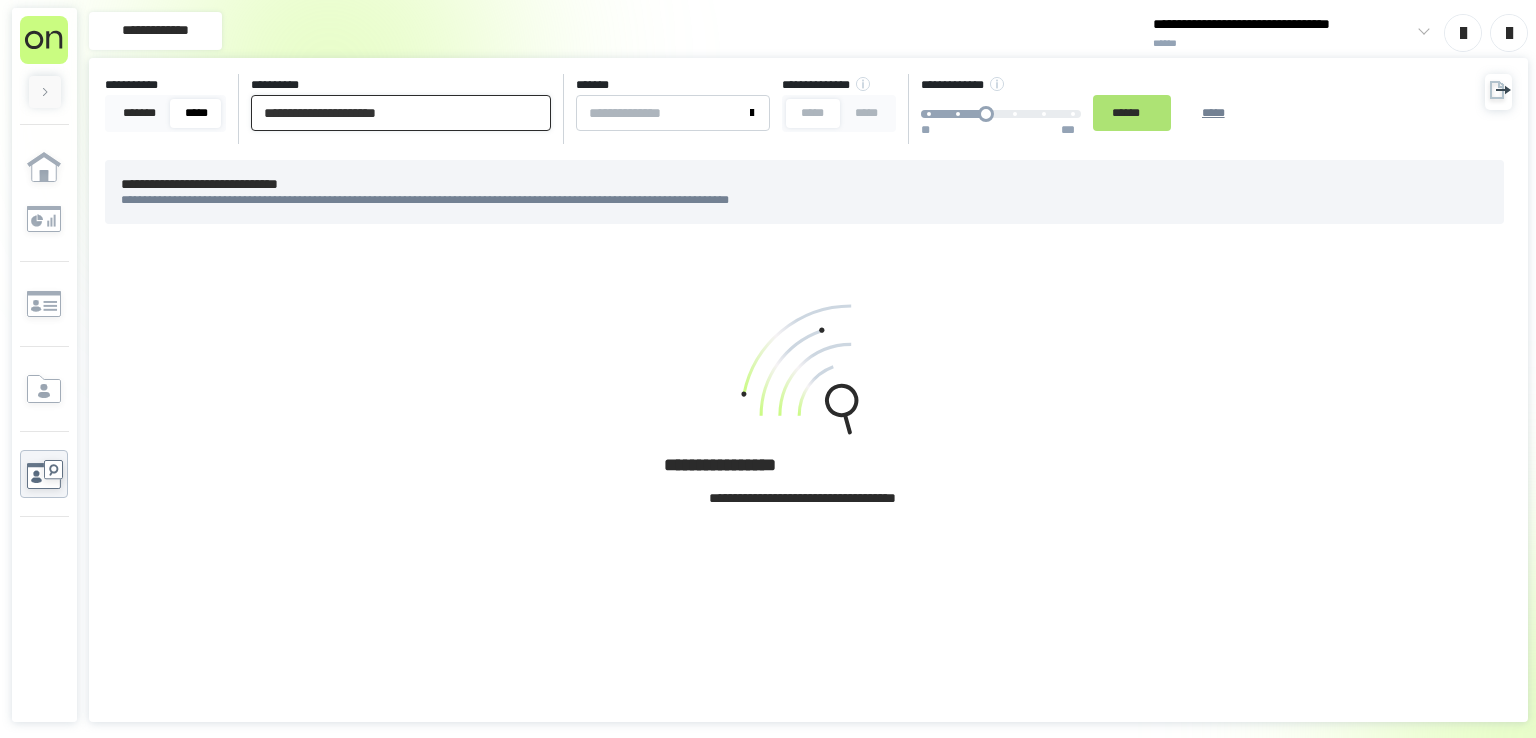 type on "**********" 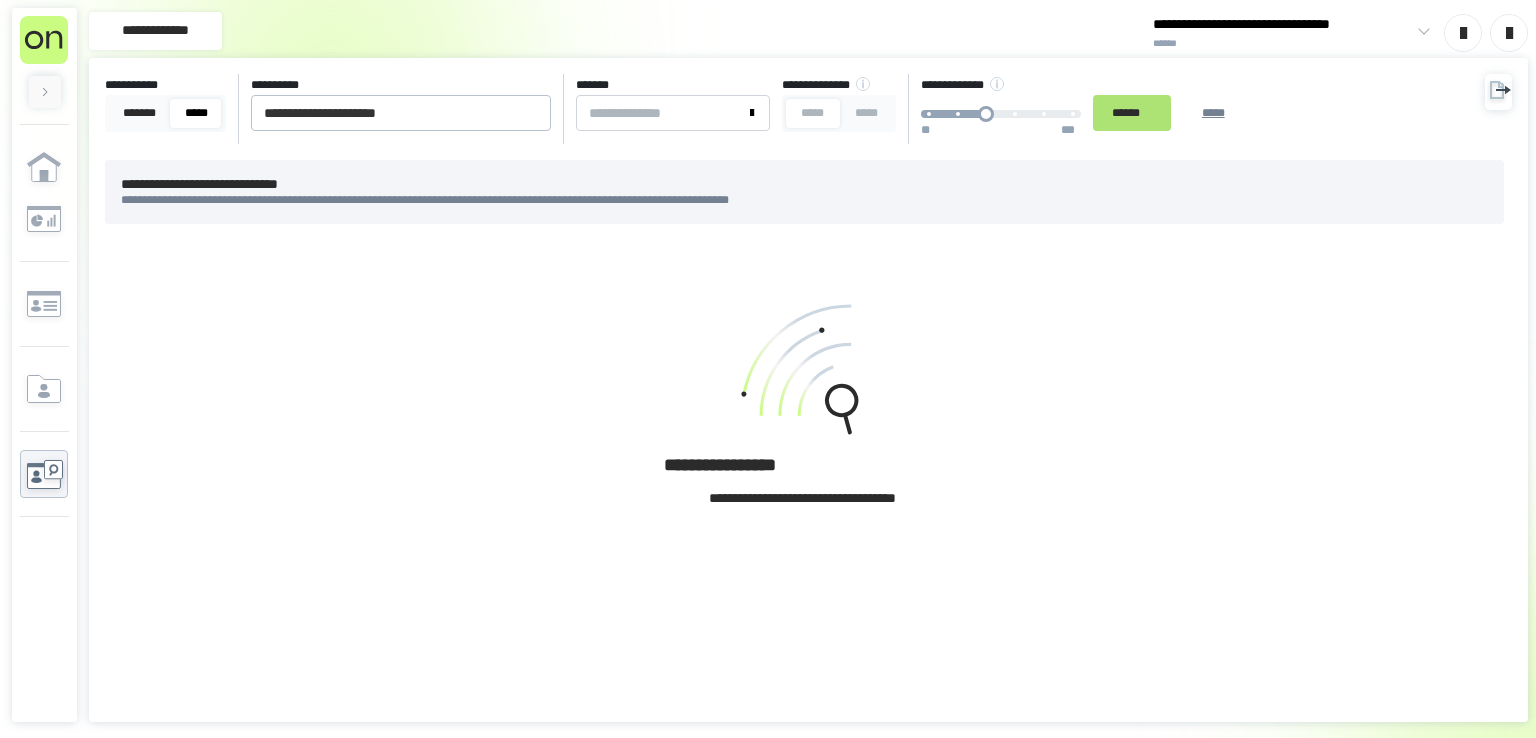 click on "******" at bounding box center [1132, 113] 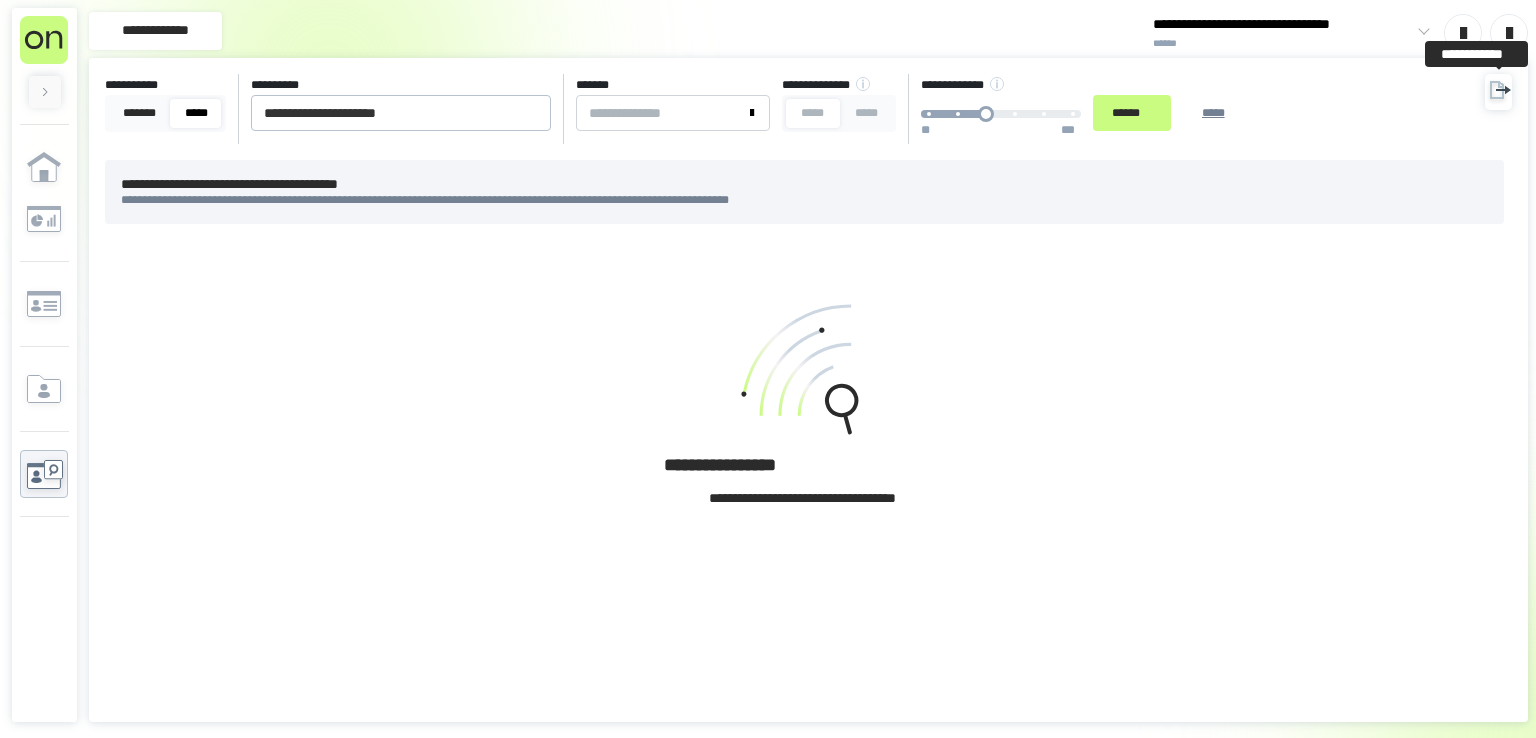 click 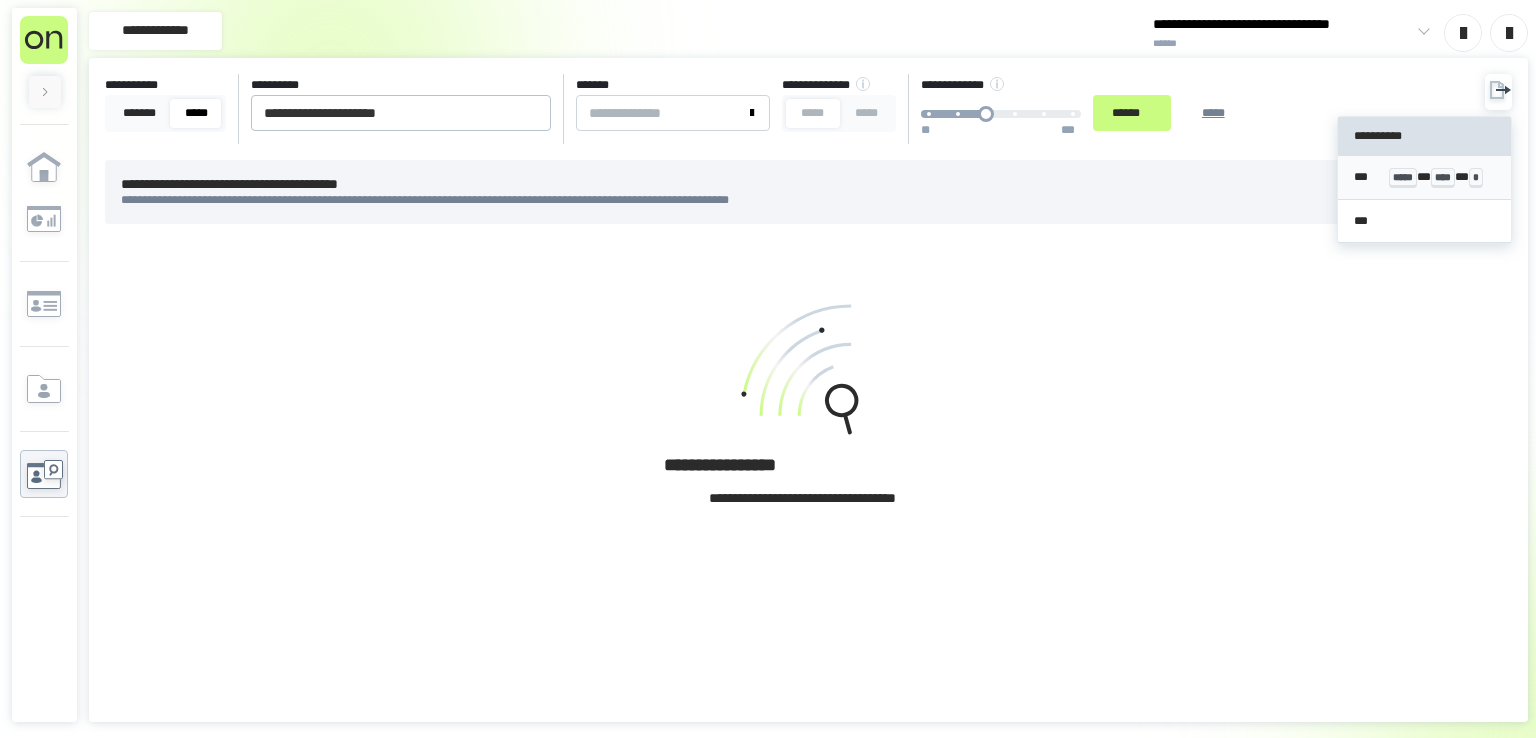 click on "*** ***** * **** *   *" at bounding box center [1425, 177] 